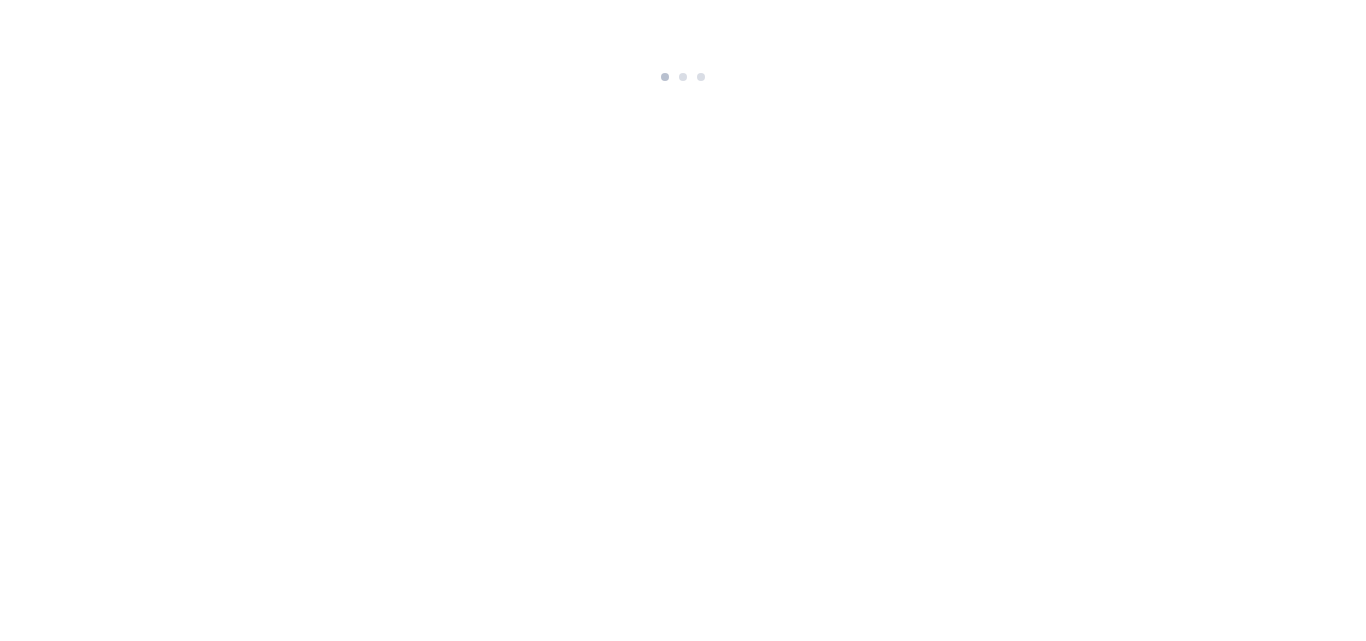 scroll, scrollTop: 0, scrollLeft: 0, axis: both 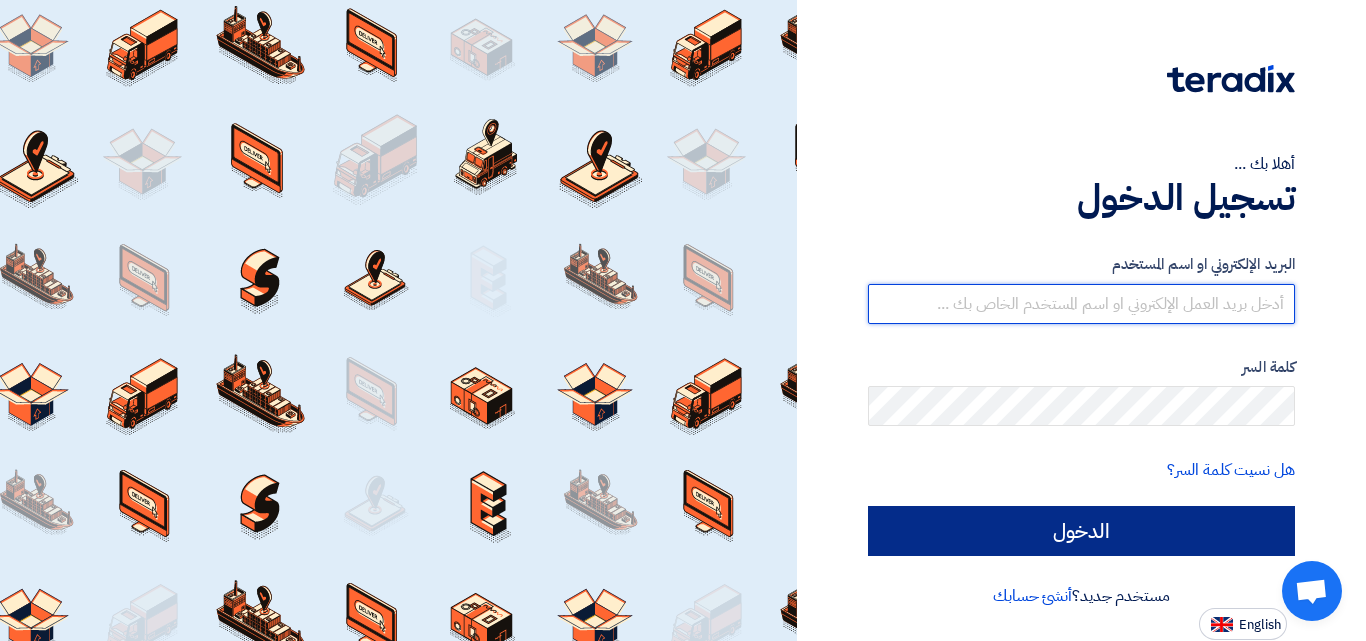 type on "[DOMAIN_NAME][EMAIL_ADDRESS][DOMAIN_NAME]" 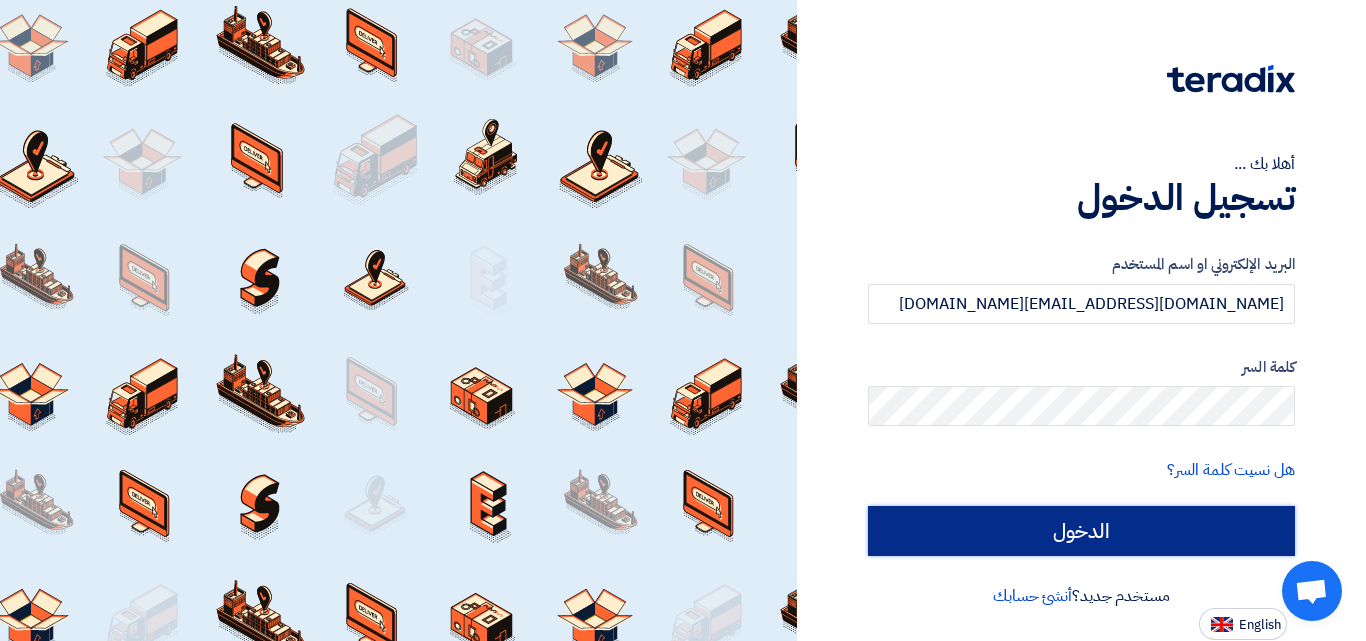 click on "الدخول" 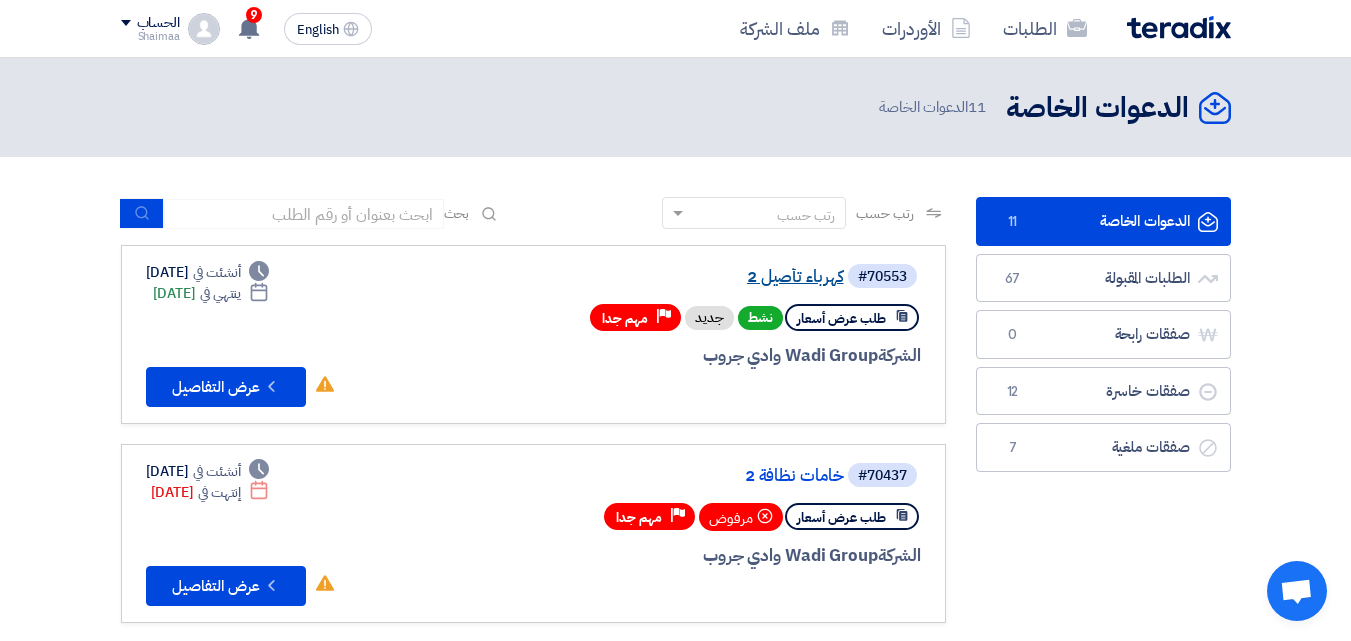 click on "كهرباء تأصيل 2" 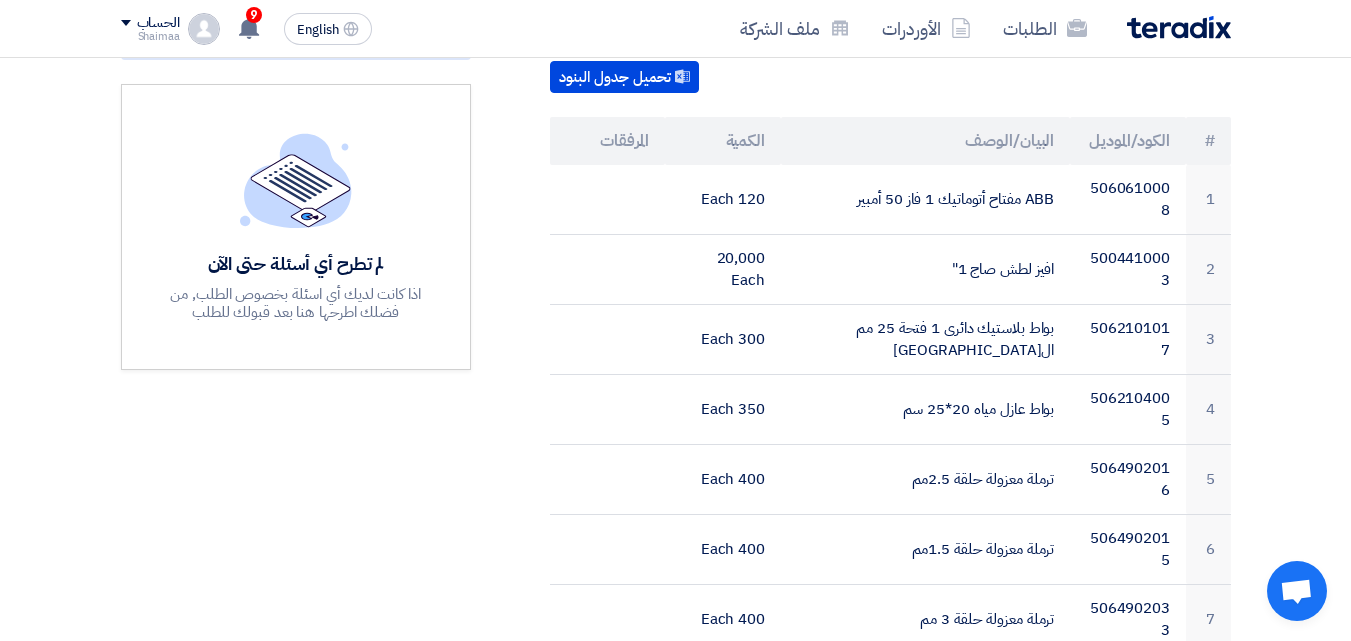 scroll, scrollTop: 464, scrollLeft: 0, axis: vertical 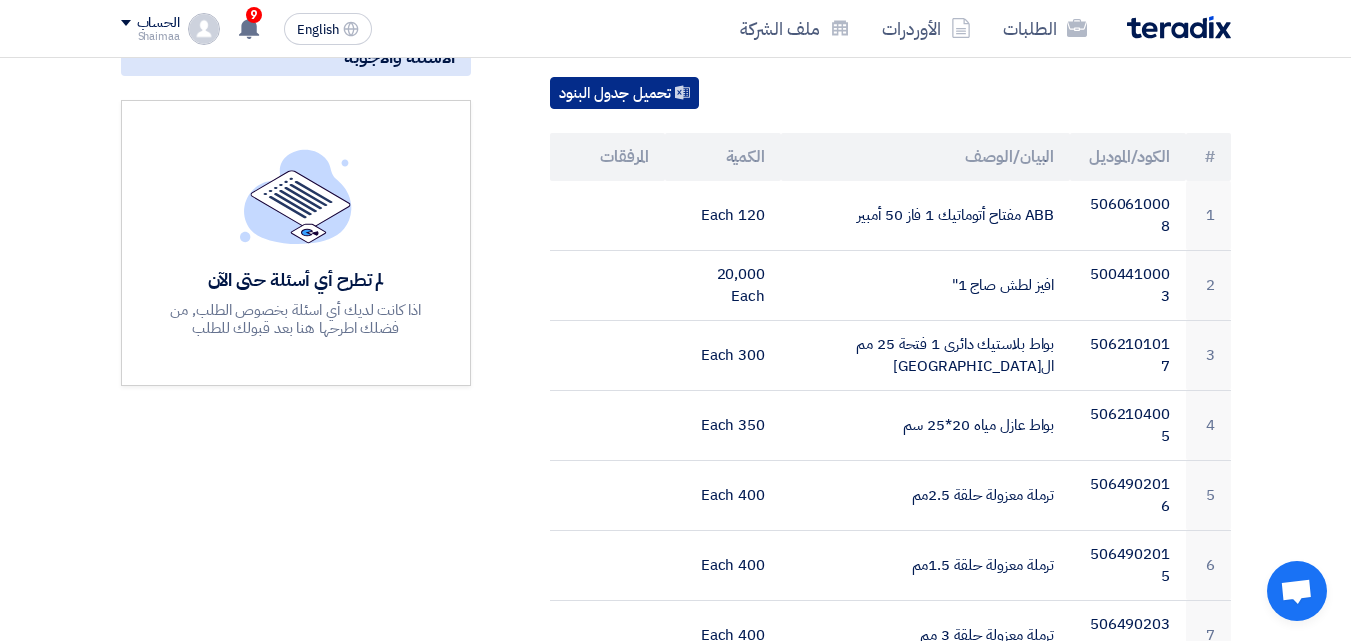 click on "تحميل جدول البنود" 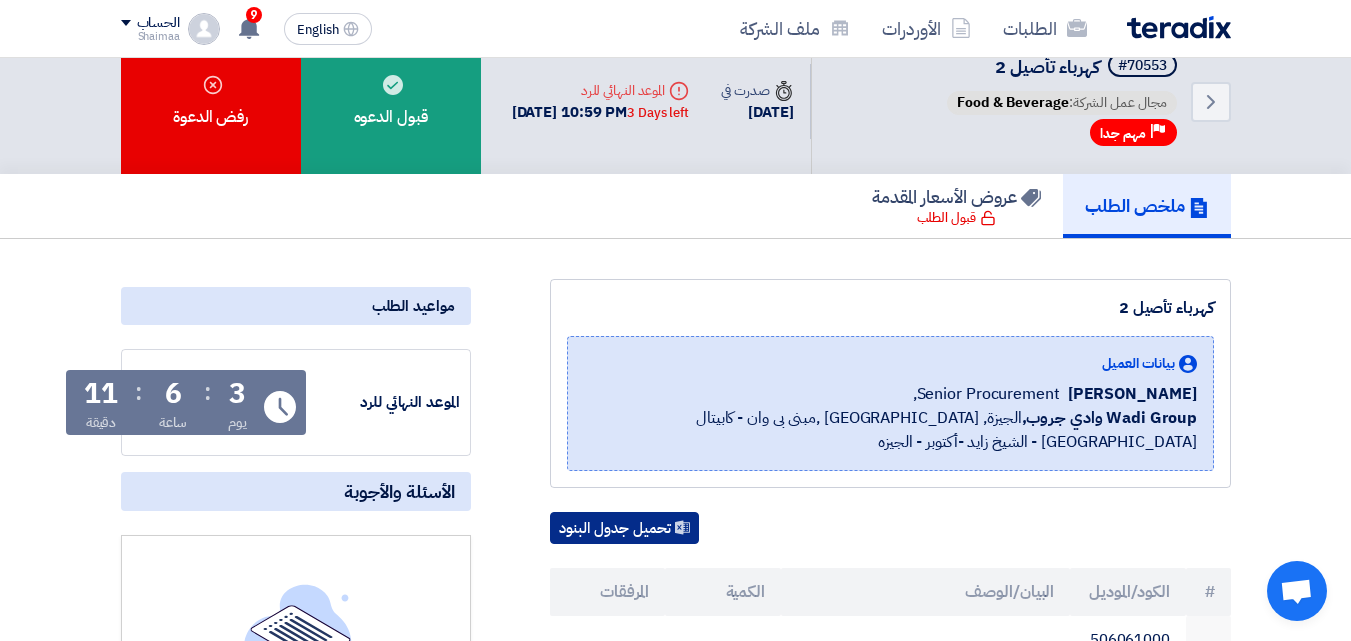 scroll, scrollTop: 0, scrollLeft: 0, axis: both 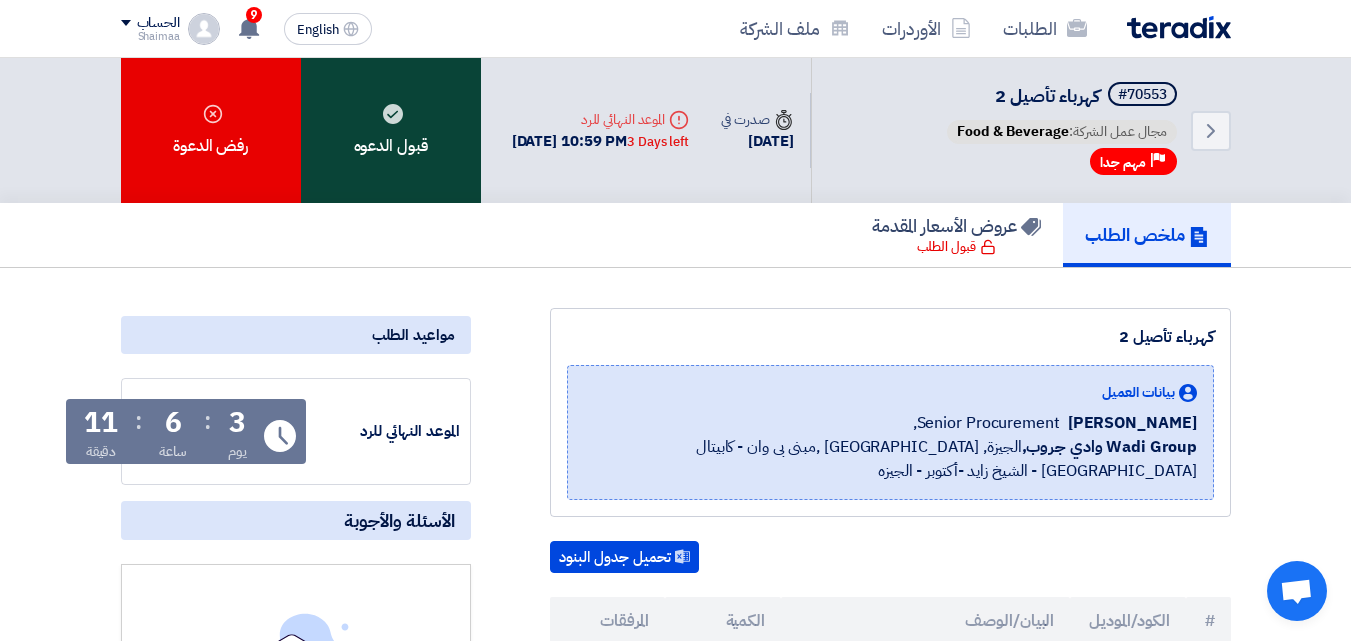 click on "قبول الدعوه" 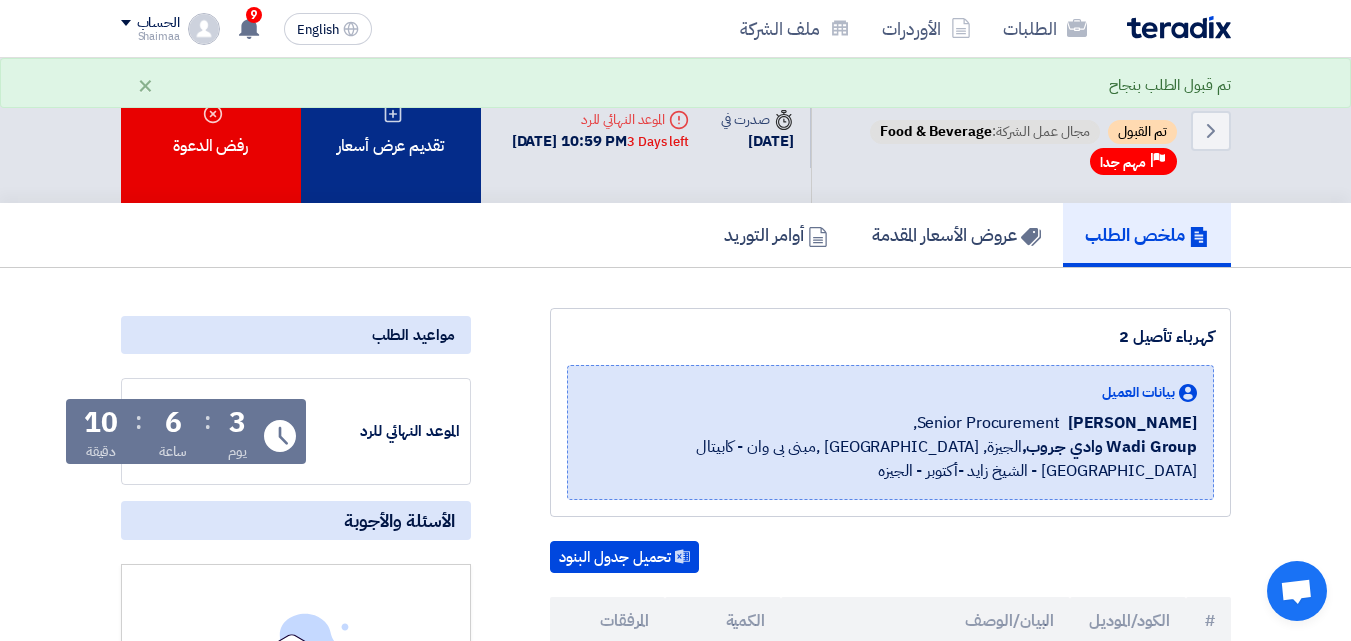 click on "تقديم عرض أسعار" 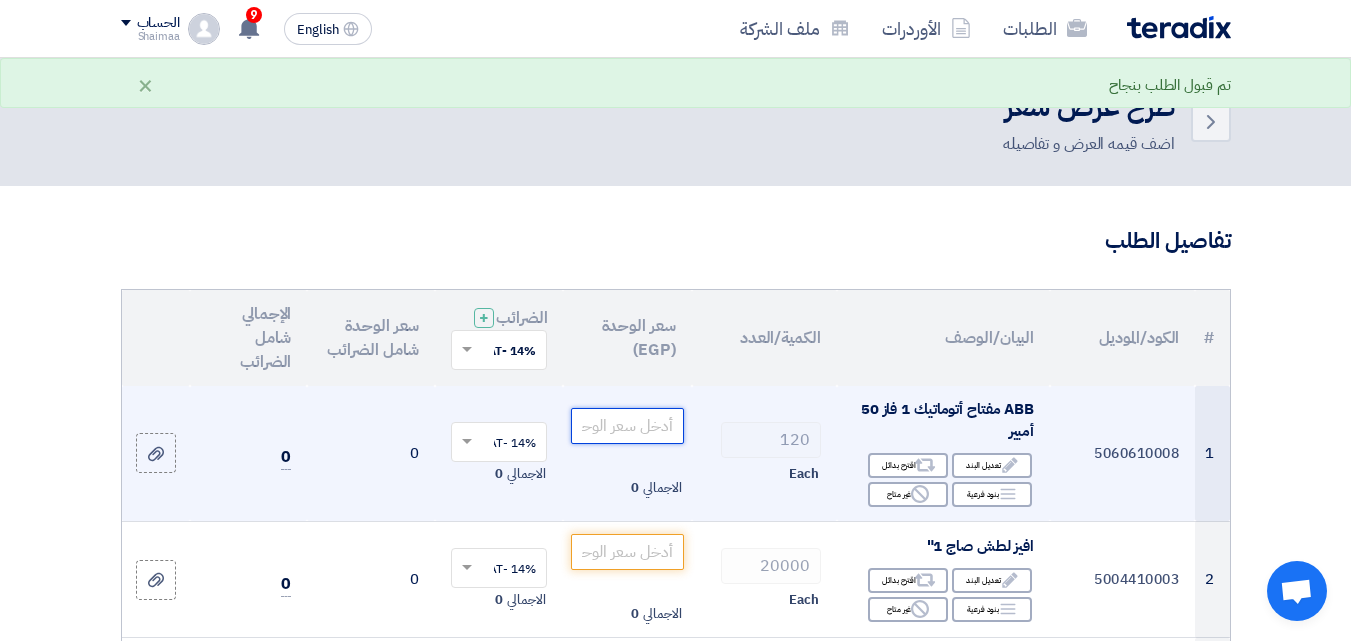 click 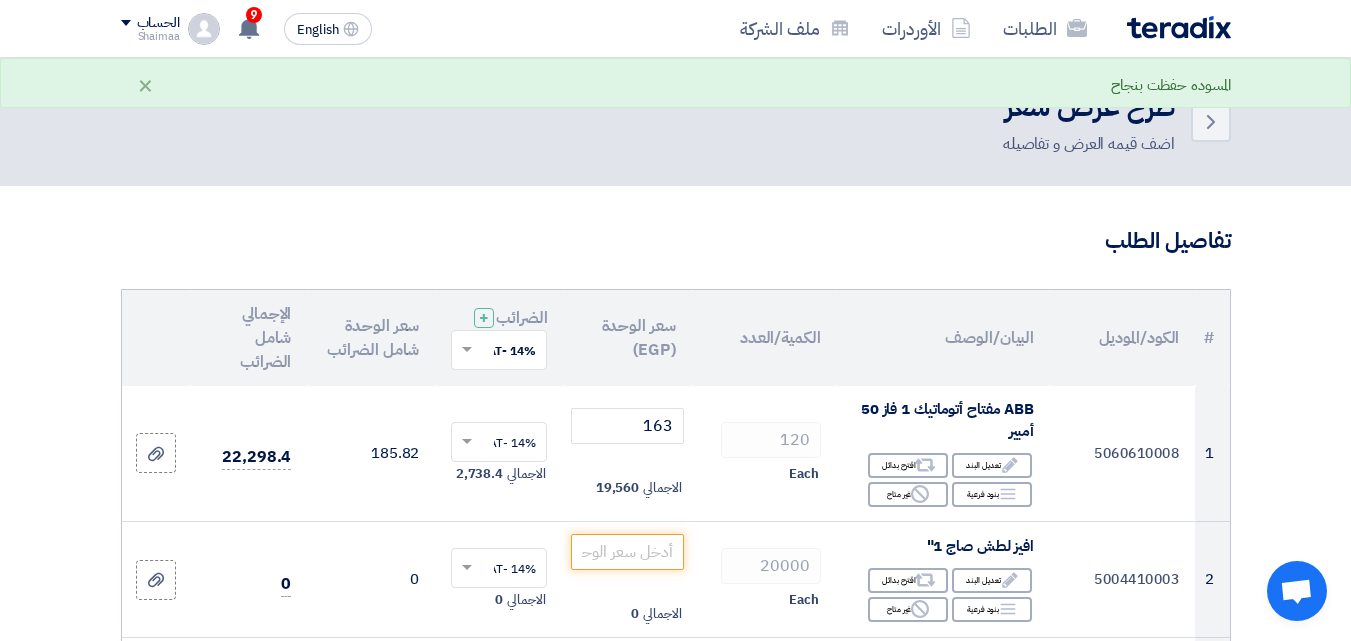 click on "سعر الوحدة (EGP)" 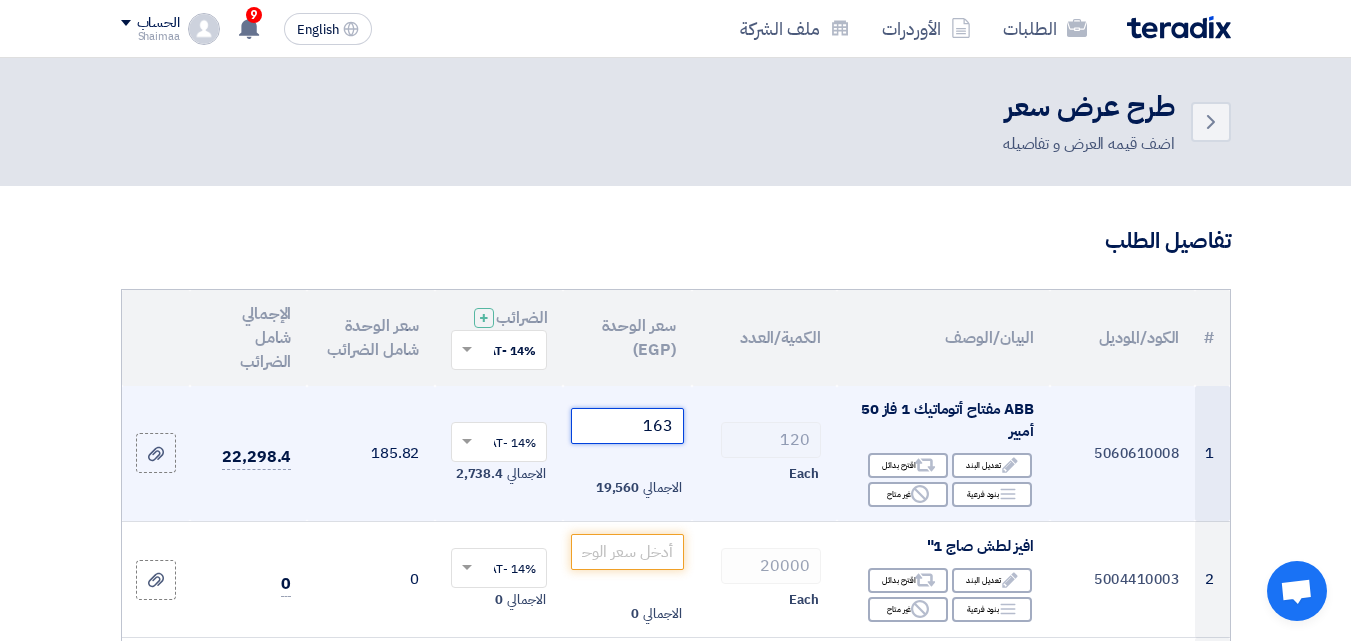 click on "163" 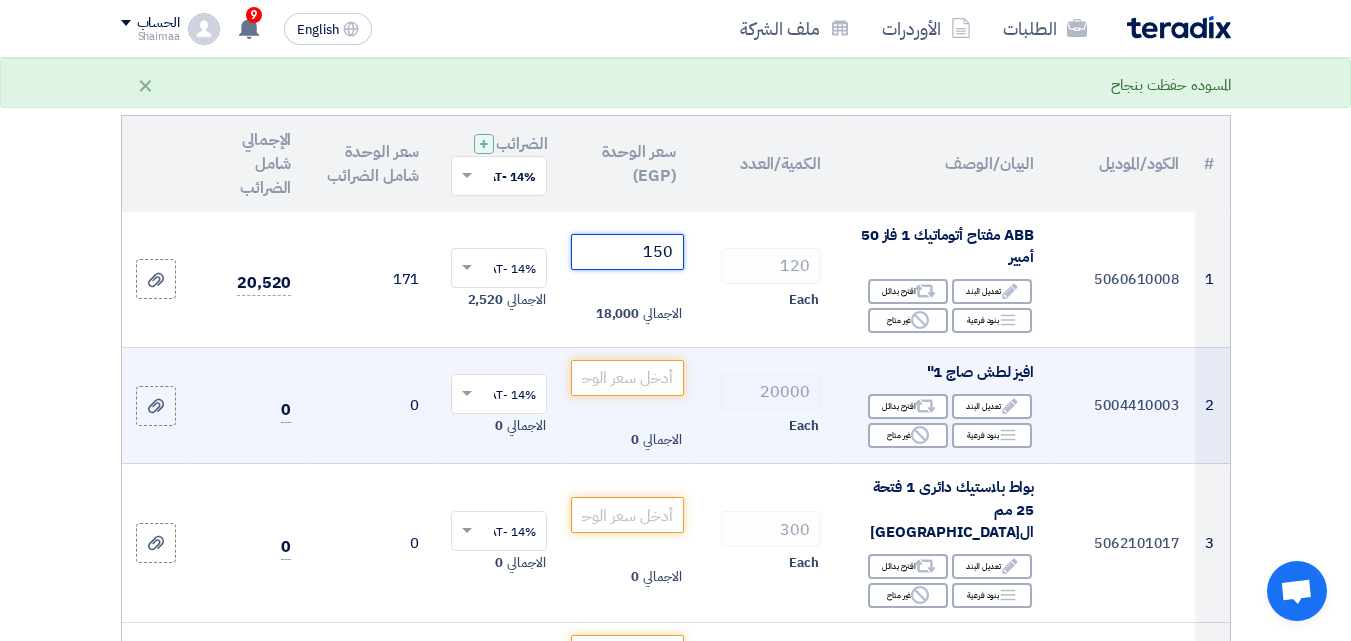scroll, scrollTop: 300, scrollLeft: 0, axis: vertical 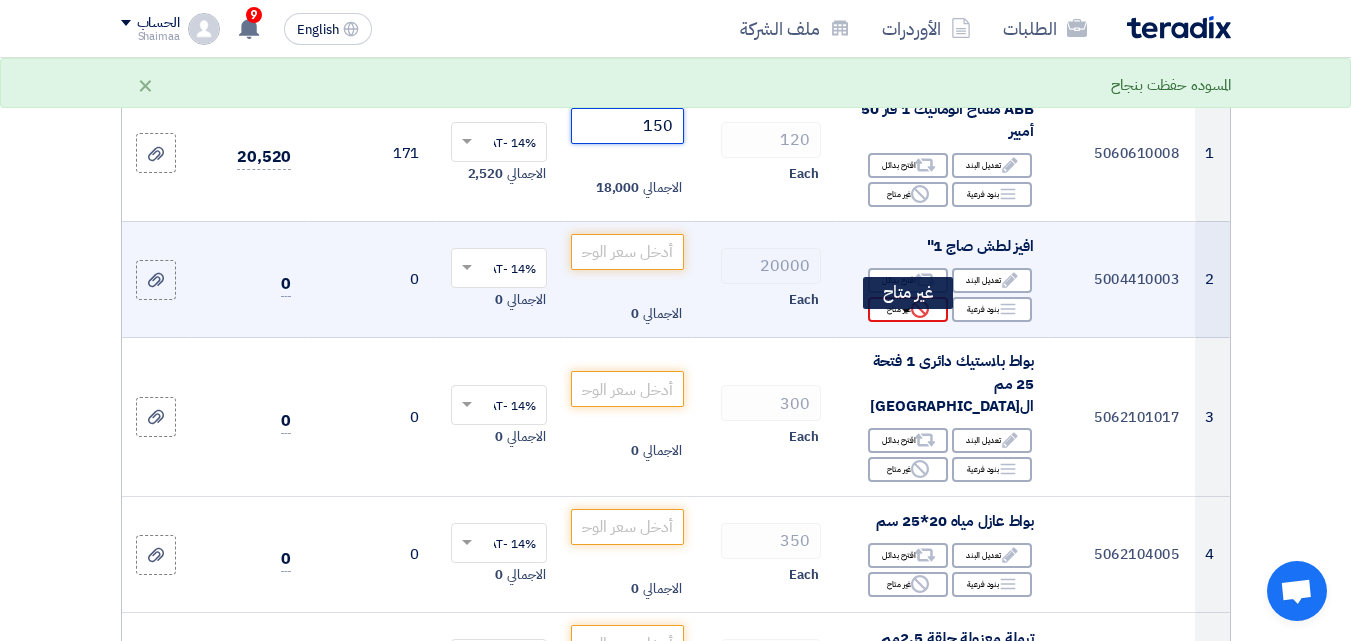 type on "150" 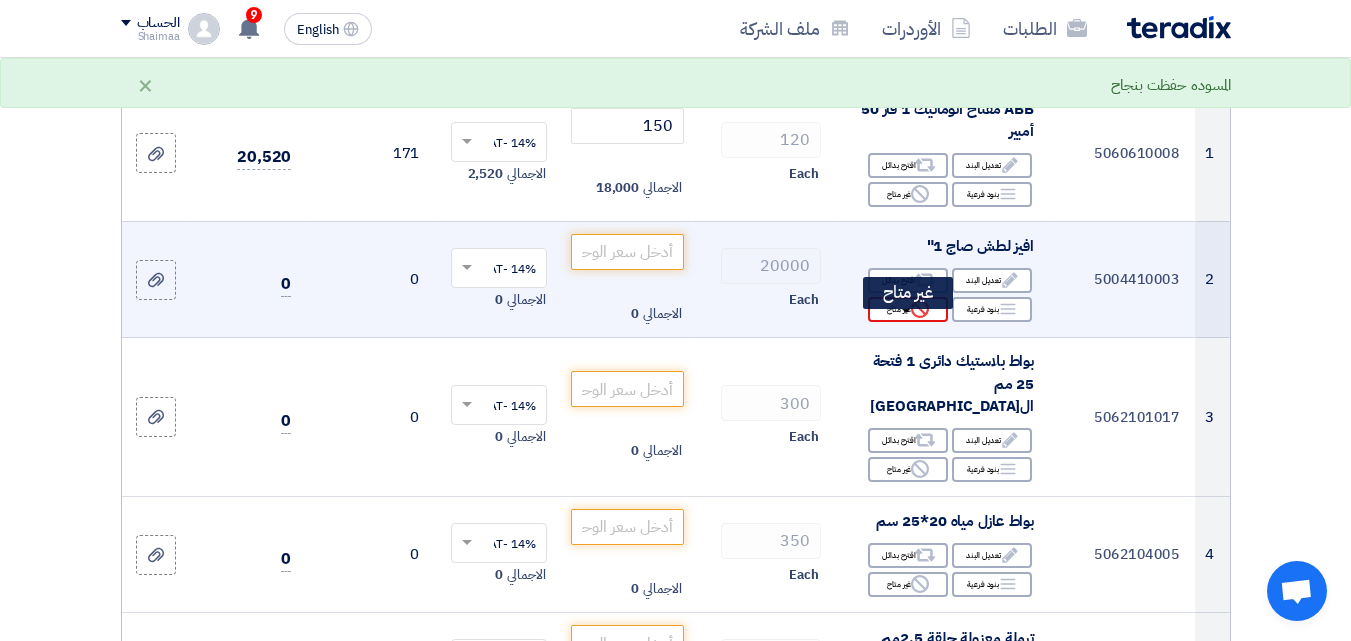 click on "Reject" 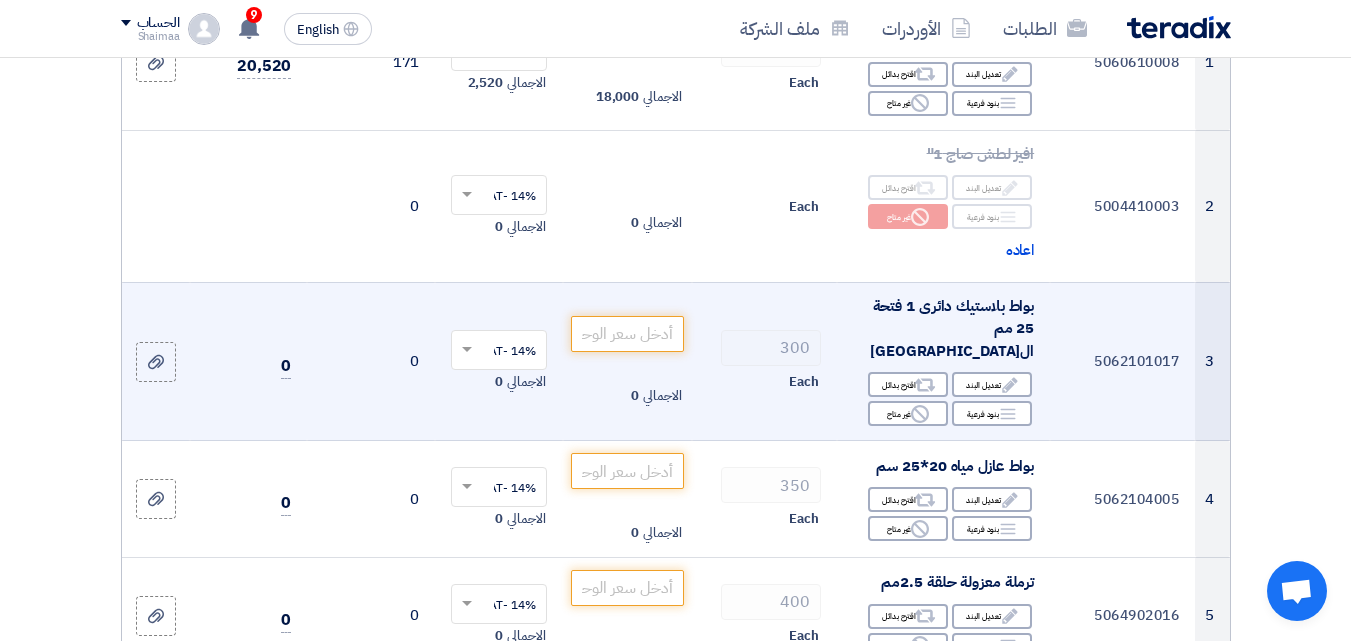 scroll, scrollTop: 400, scrollLeft: 0, axis: vertical 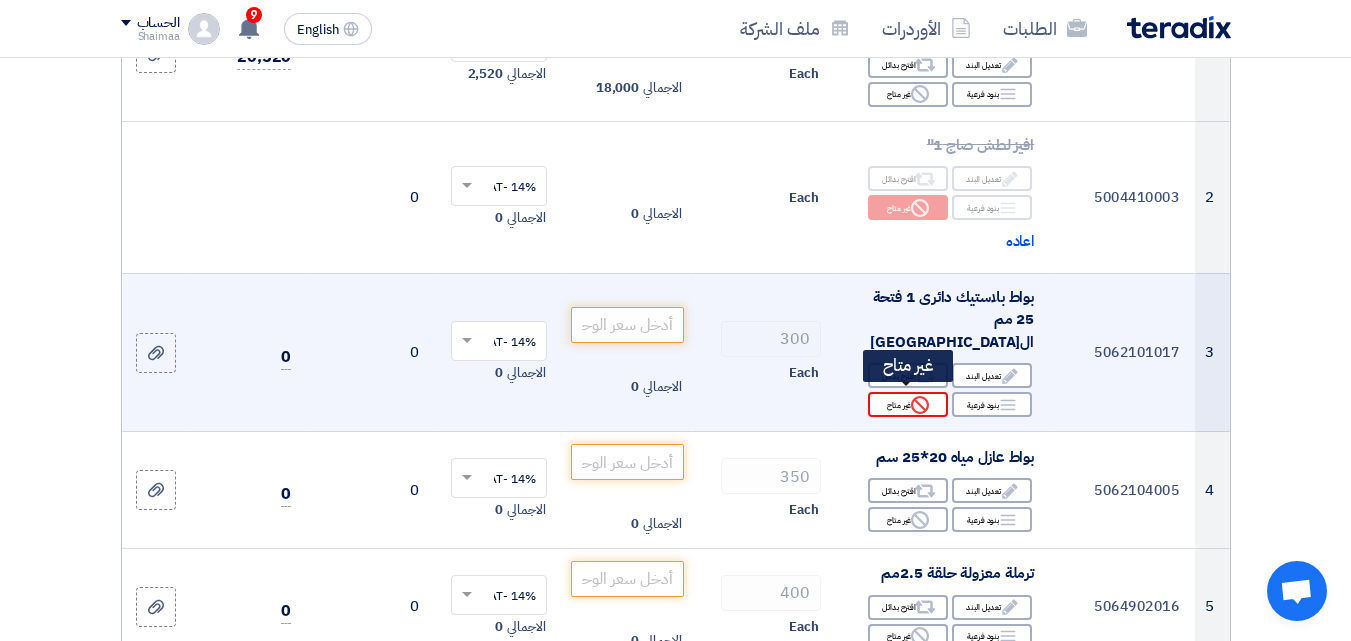 click on "Reject
غير متاح" 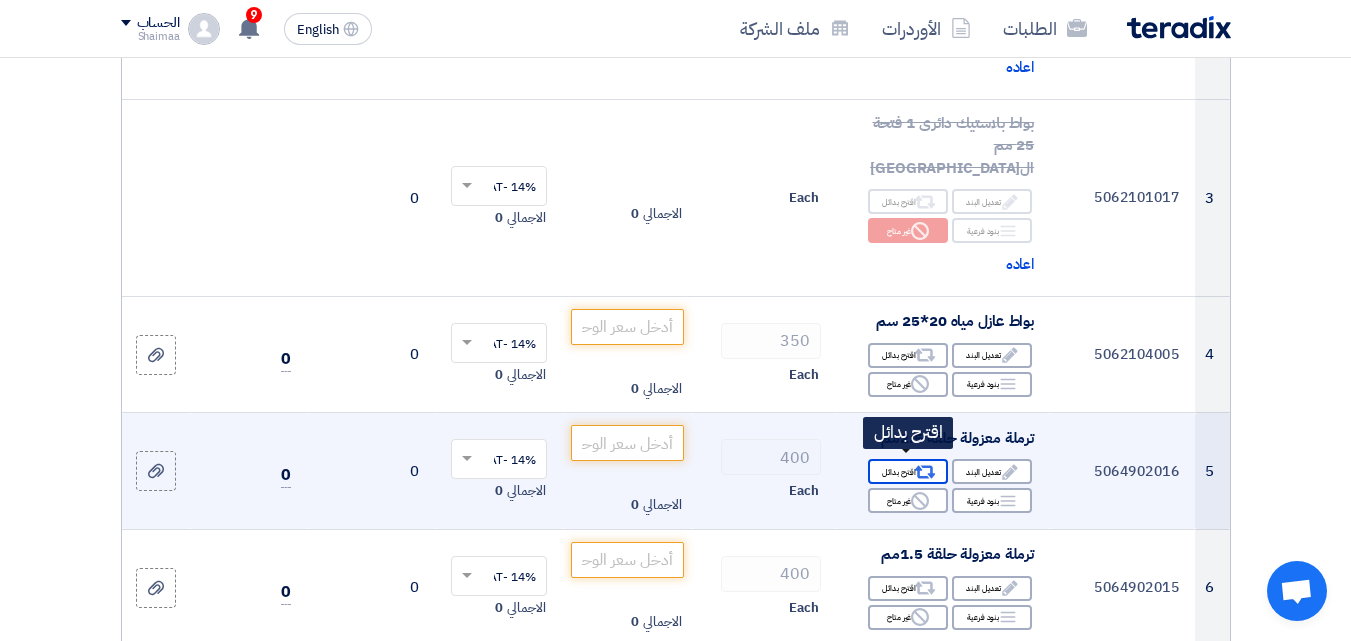 scroll, scrollTop: 600, scrollLeft: 0, axis: vertical 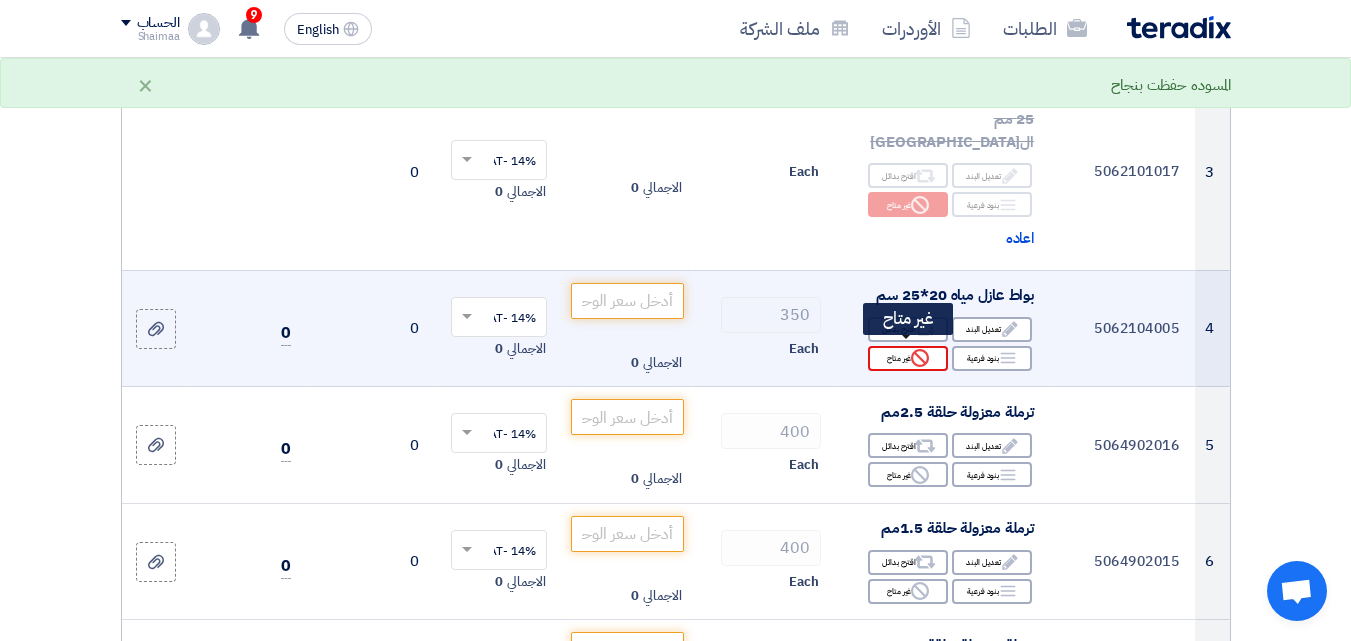 click on "Reject" 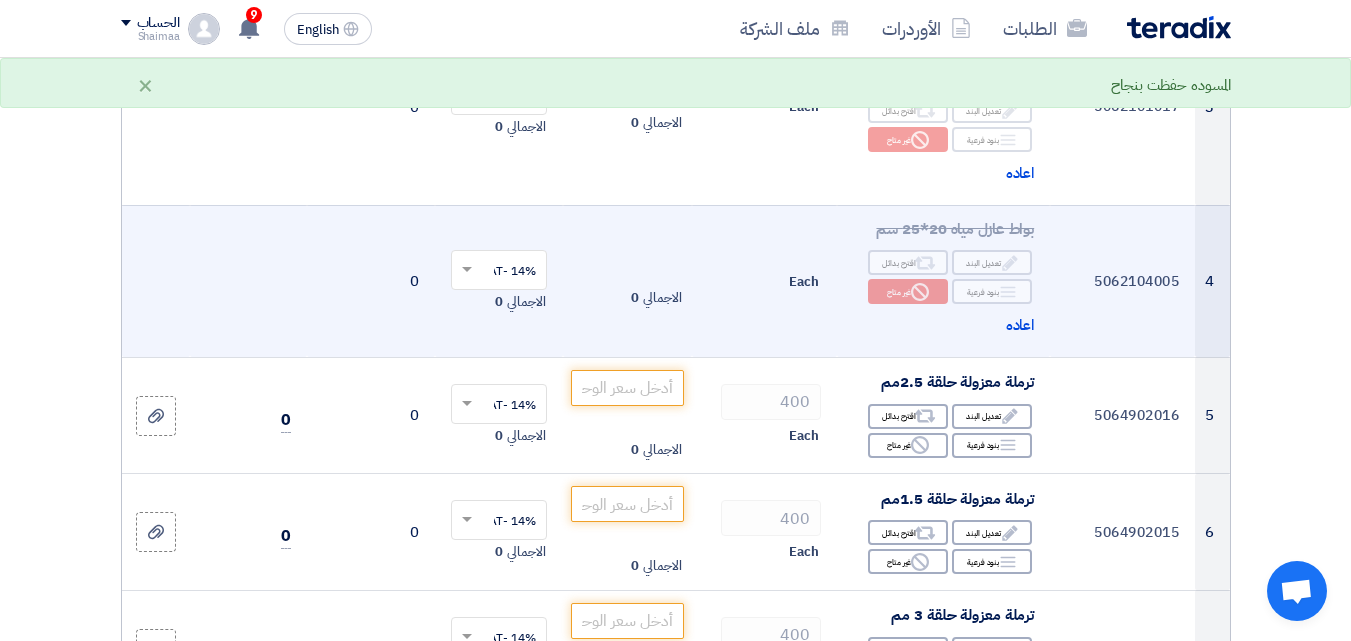 scroll, scrollTop: 700, scrollLeft: 0, axis: vertical 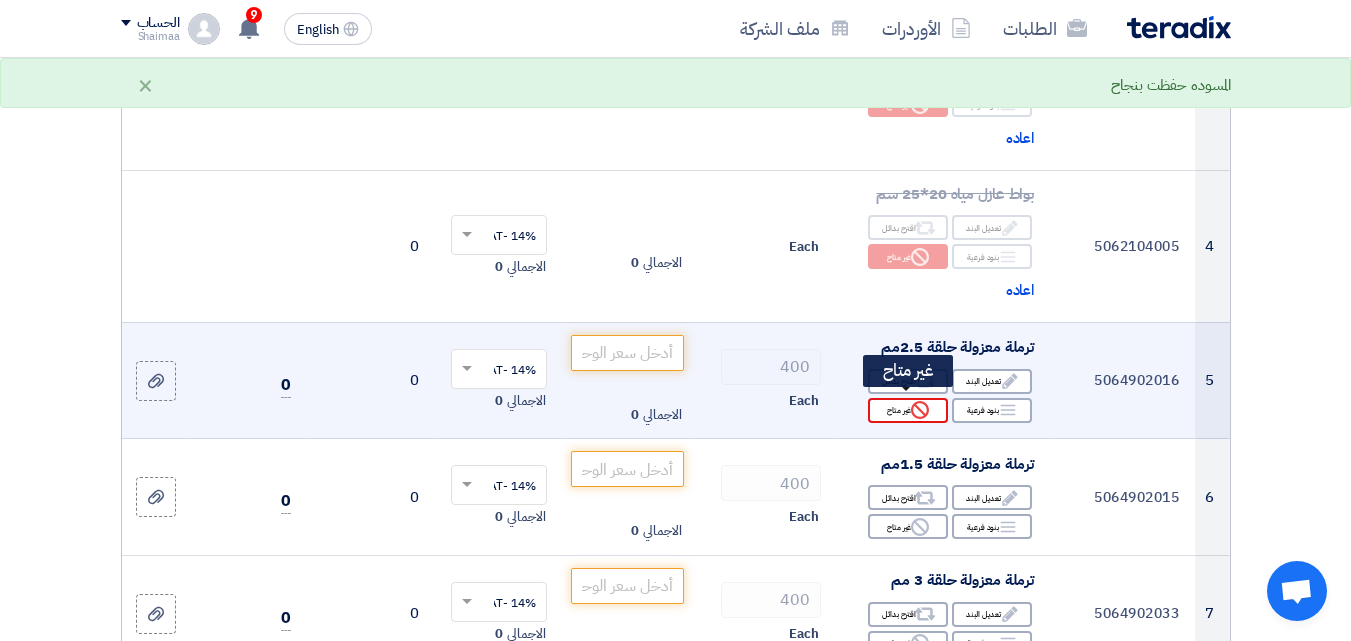 click on "Reject
غير متاح" 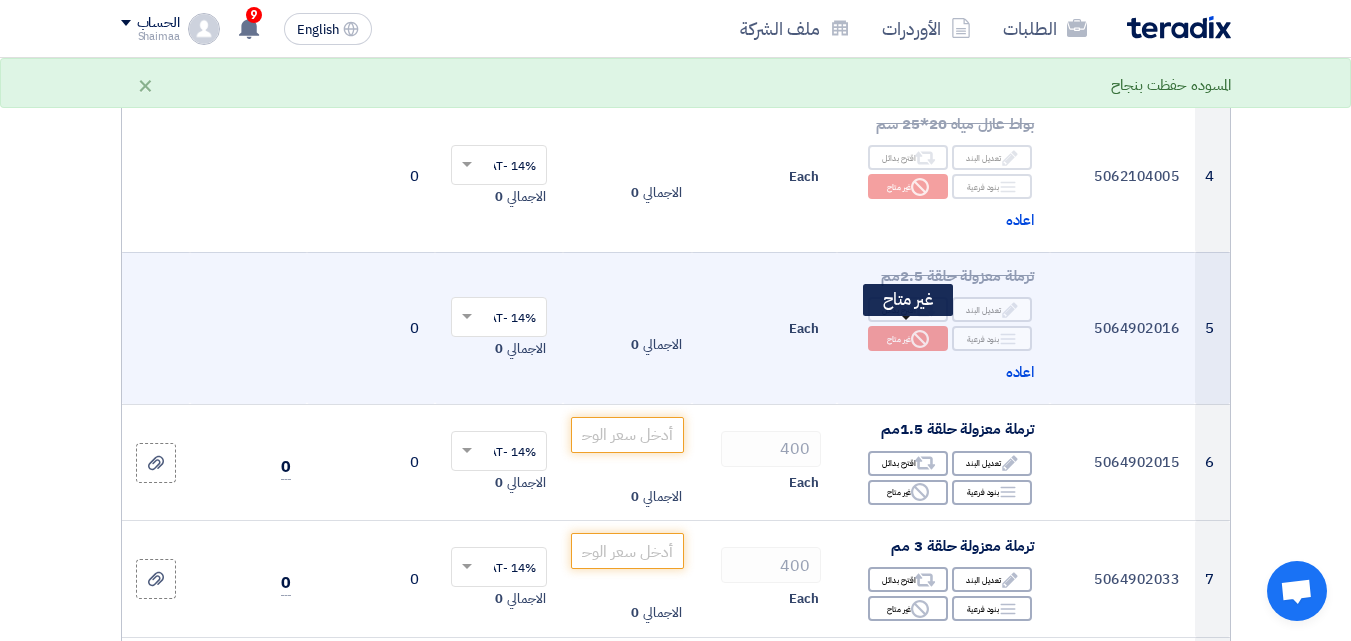 scroll, scrollTop: 800, scrollLeft: 0, axis: vertical 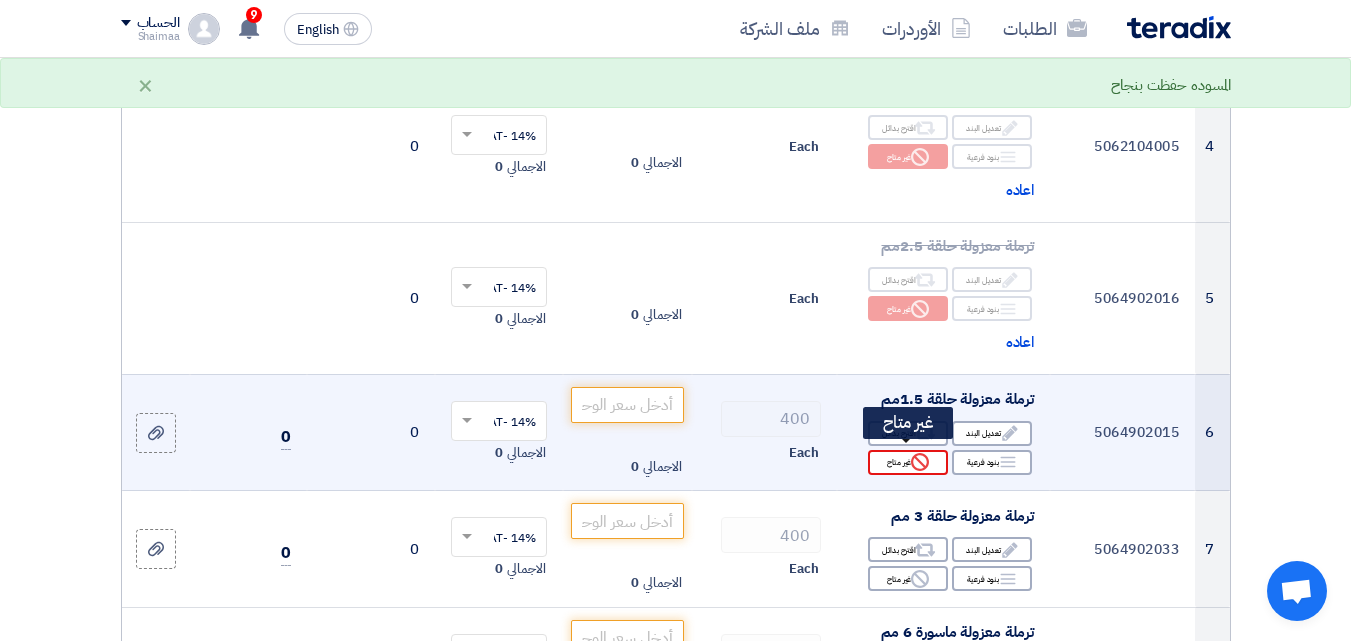 click on "Reject
غير متاح" 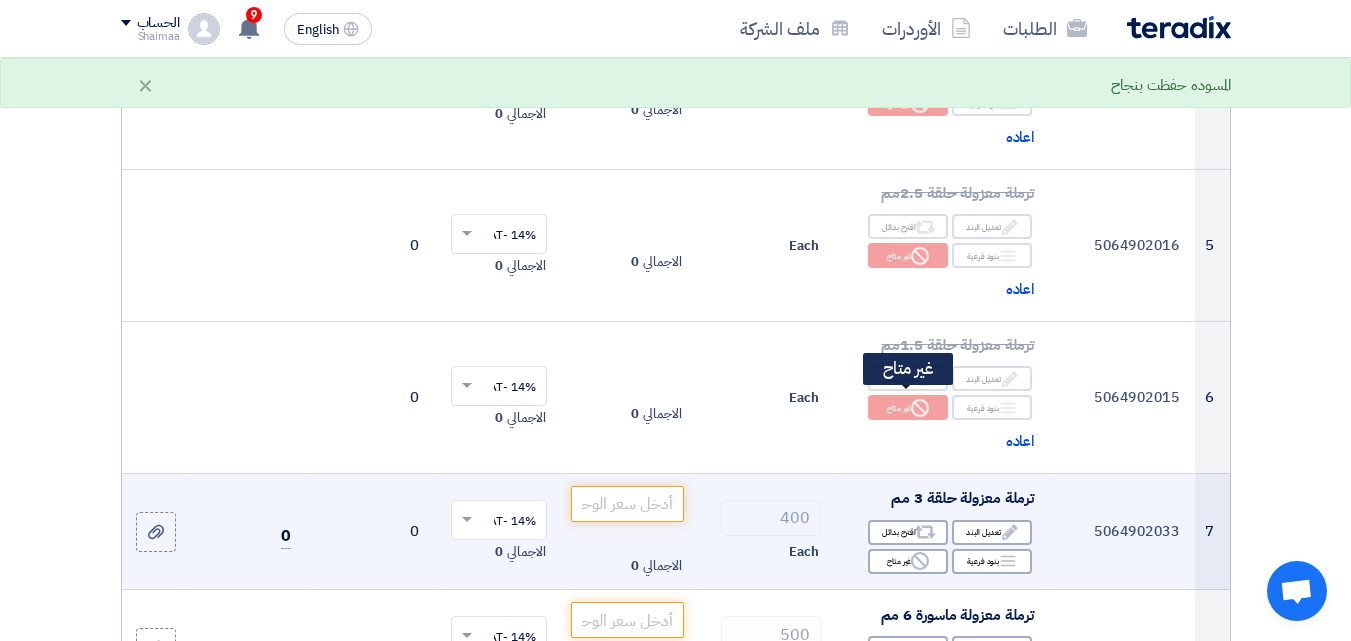 scroll, scrollTop: 900, scrollLeft: 0, axis: vertical 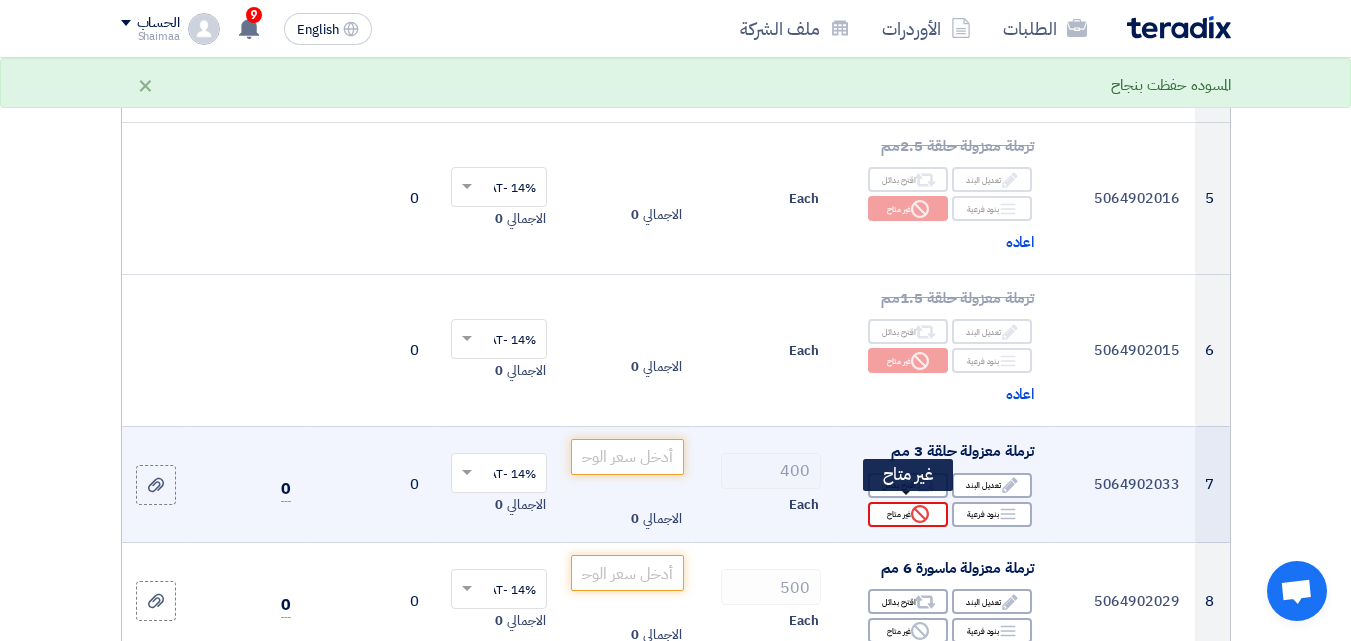 click on "Reject
غير متاح" 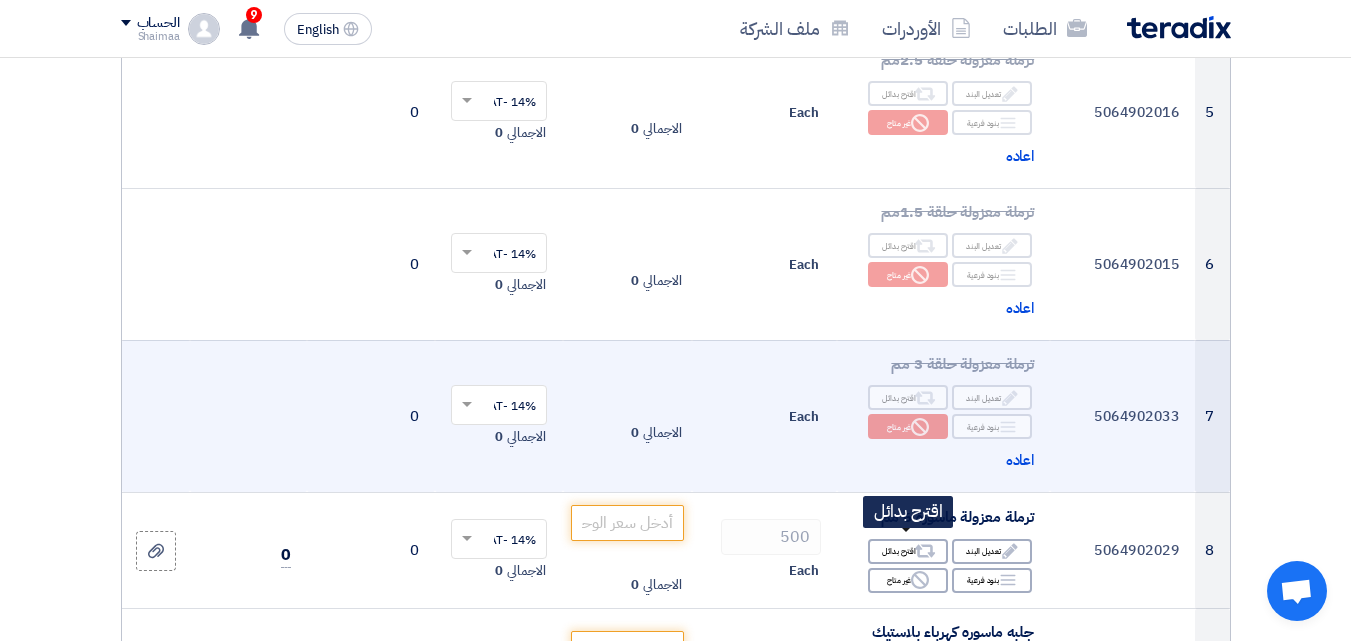 scroll, scrollTop: 1100, scrollLeft: 0, axis: vertical 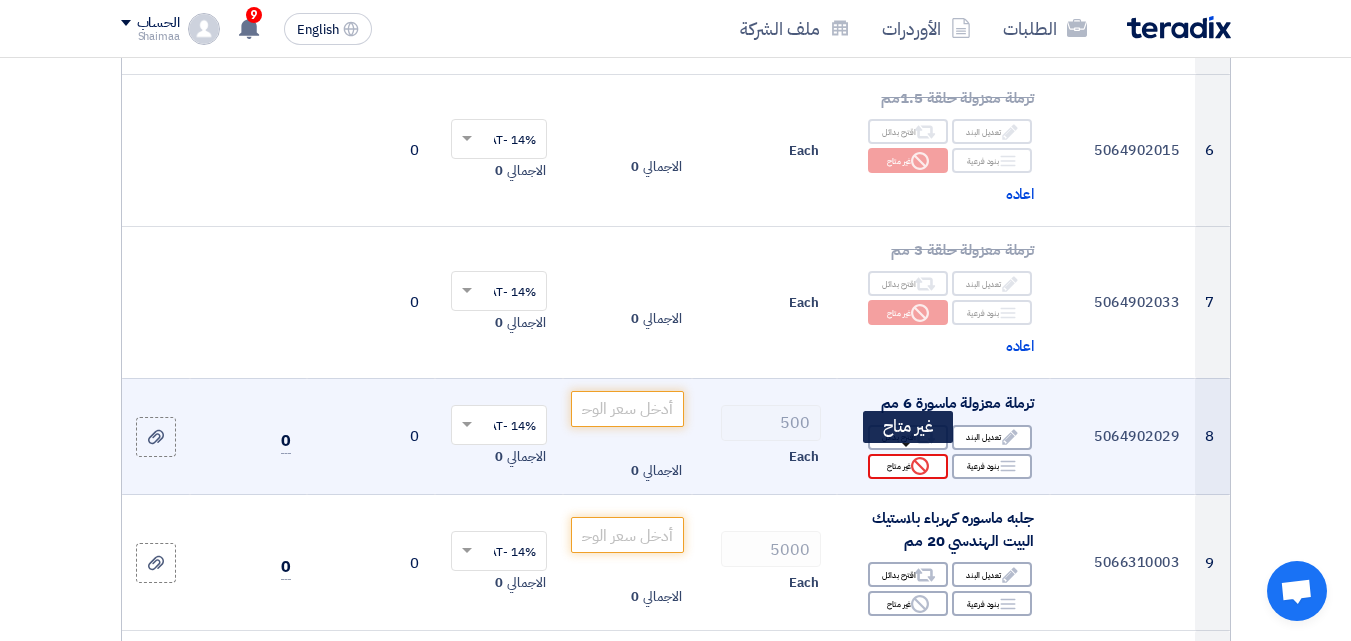 click on "Reject" 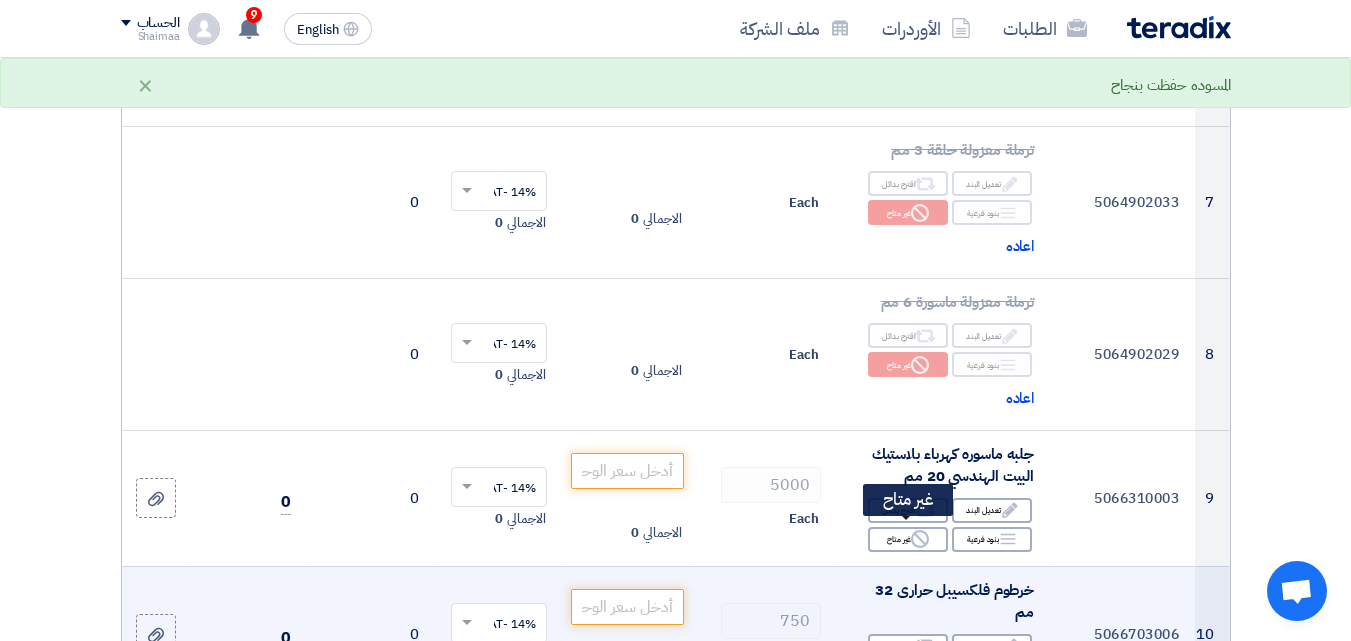 scroll, scrollTop: 1300, scrollLeft: 0, axis: vertical 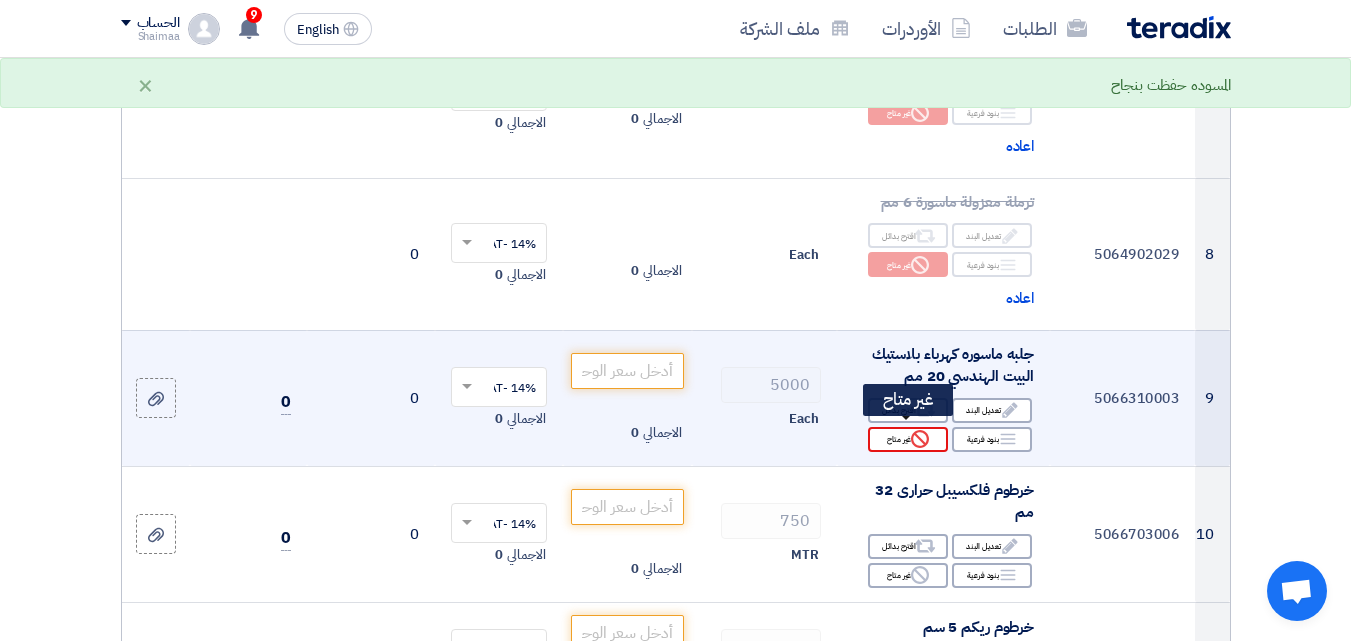 click on "Reject
غير متاح" 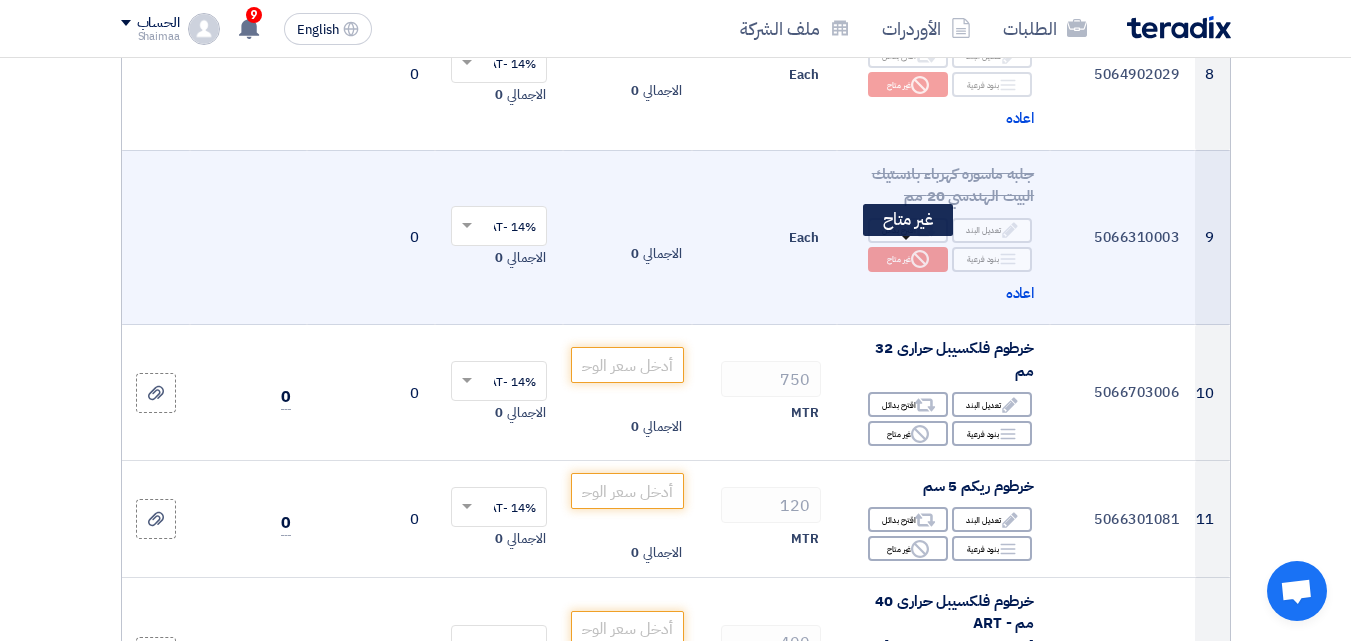 scroll, scrollTop: 1500, scrollLeft: 0, axis: vertical 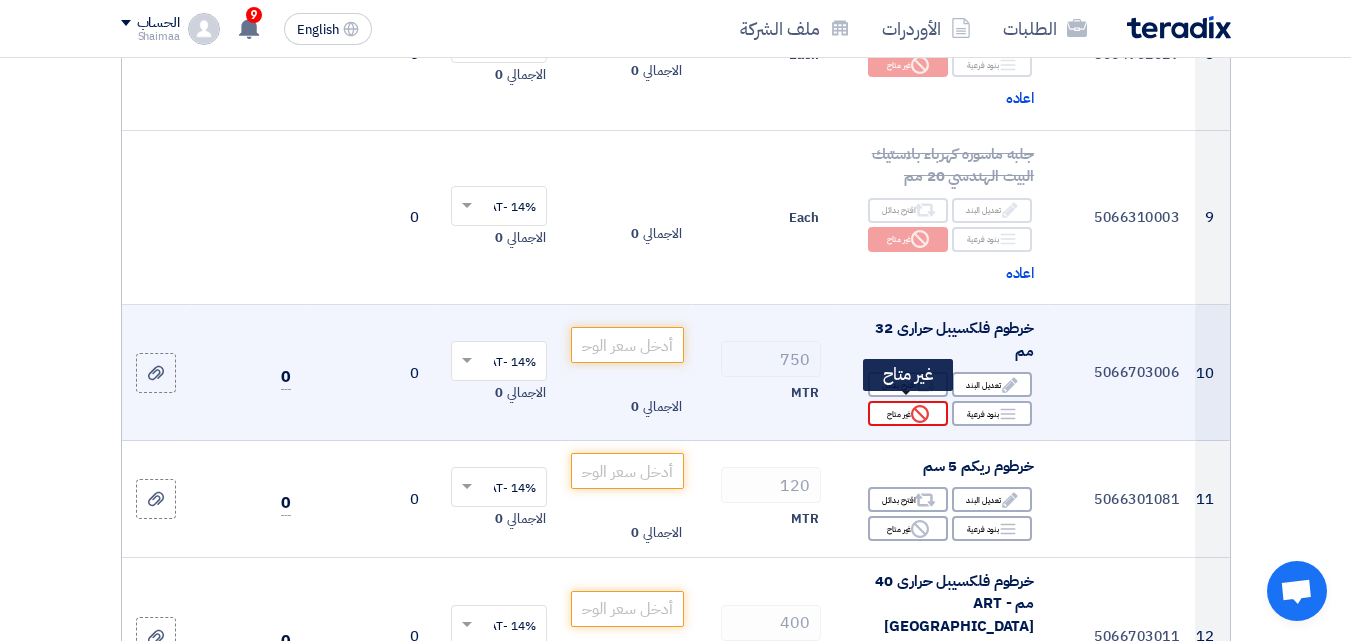 click on "Reject
غير متاح" 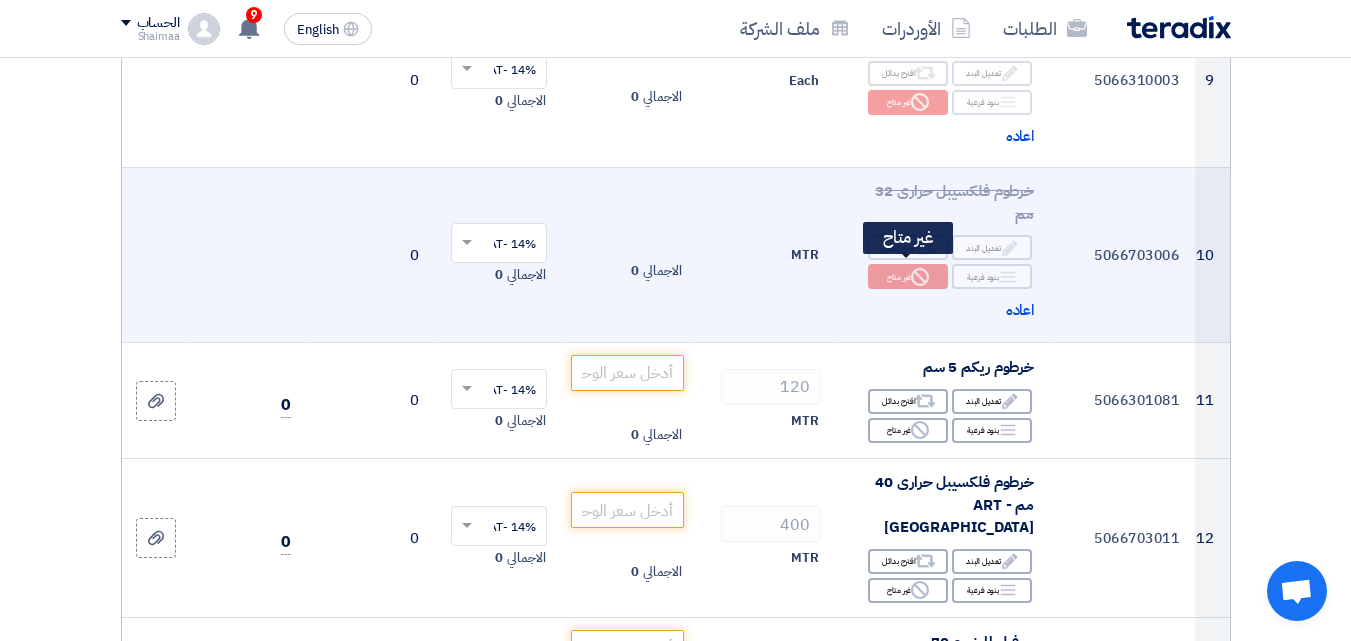 scroll, scrollTop: 1700, scrollLeft: 0, axis: vertical 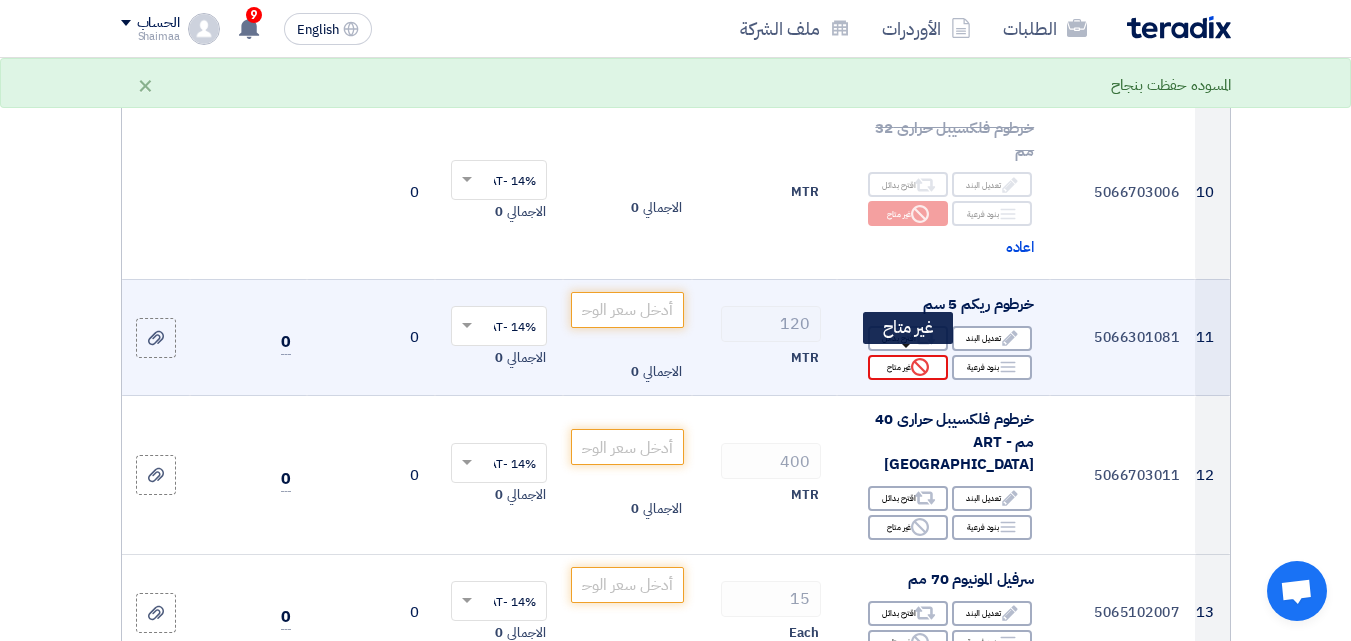click on "Reject" 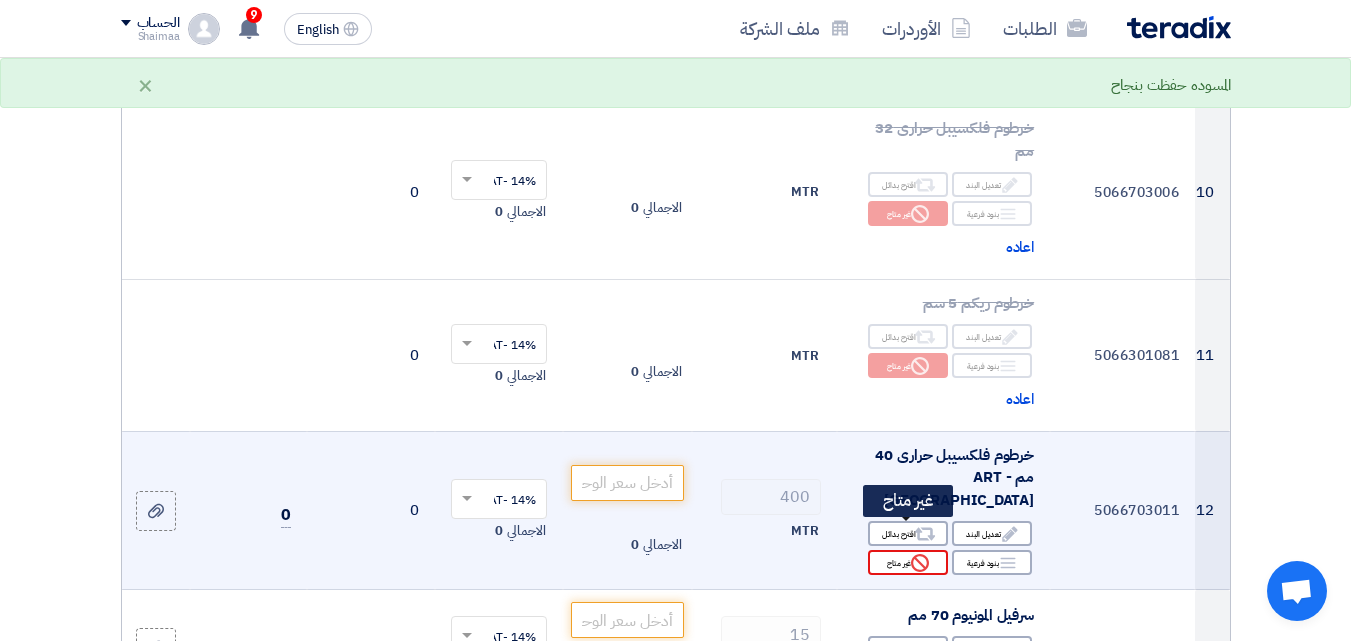 click on "Reject
غير متاح" 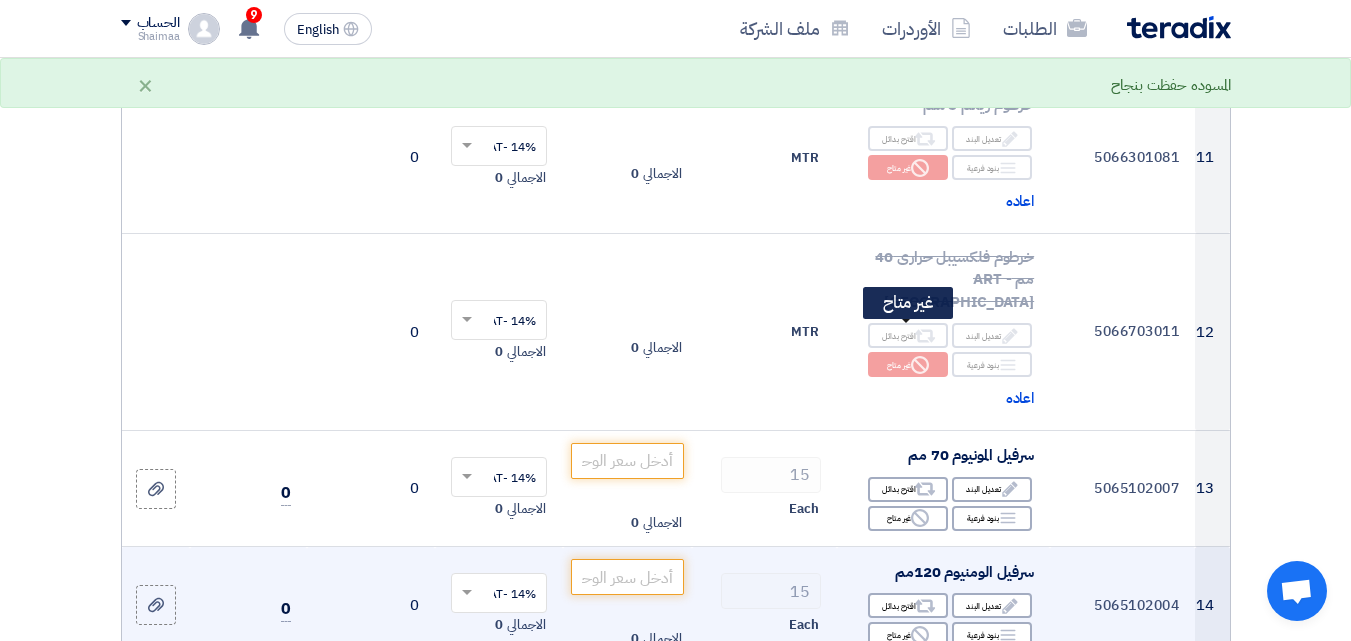 scroll, scrollTop: 1900, scrollLeft: 0, axis: vertical 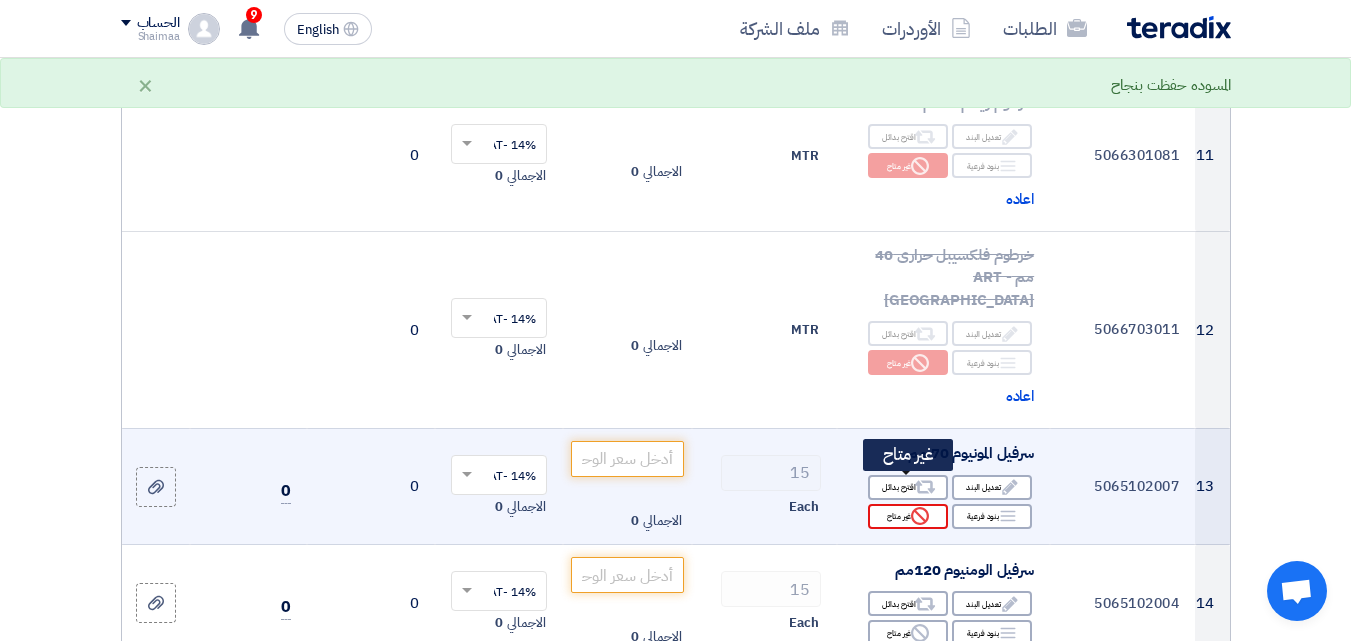 click on "Reject
غير متاح" 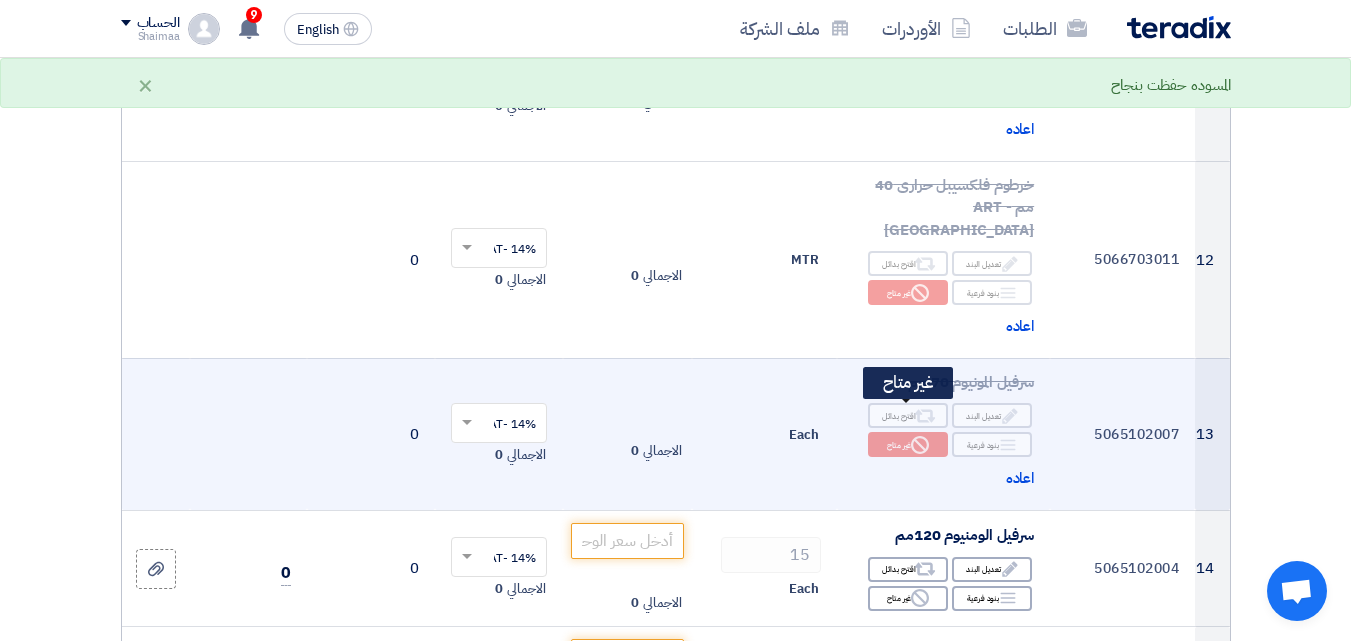 scroll, scrollTop: 2100, scrollLeft: 0, axis: vertical 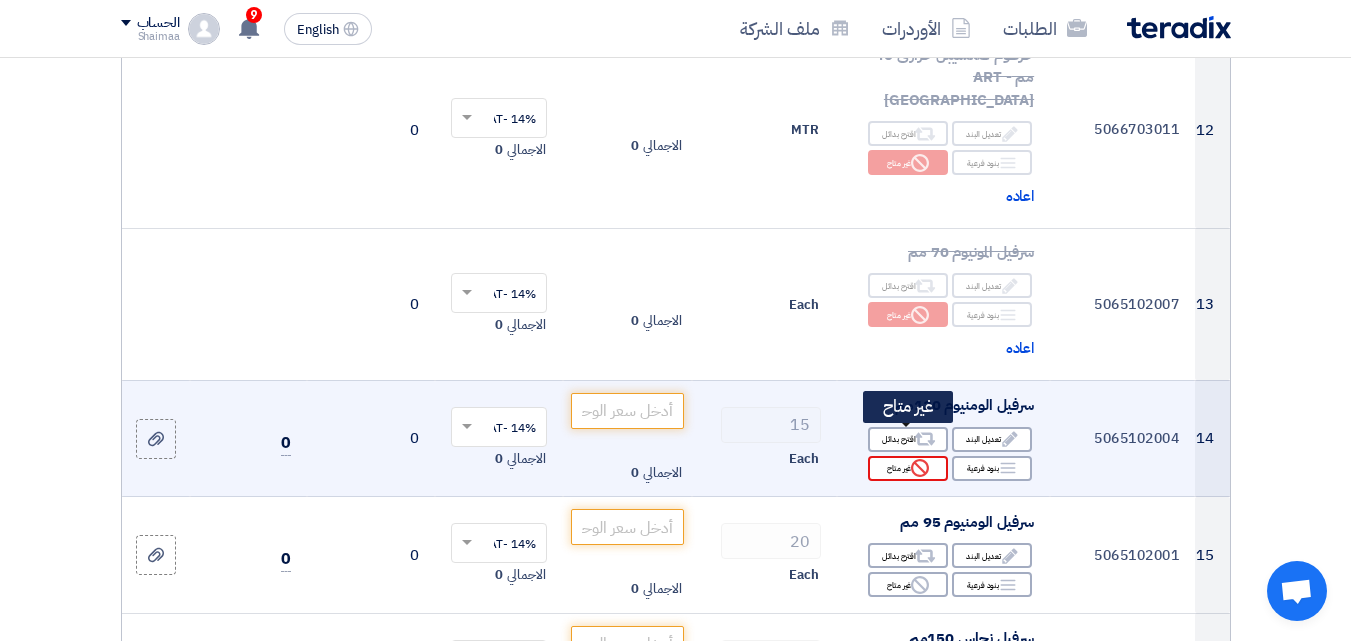 click 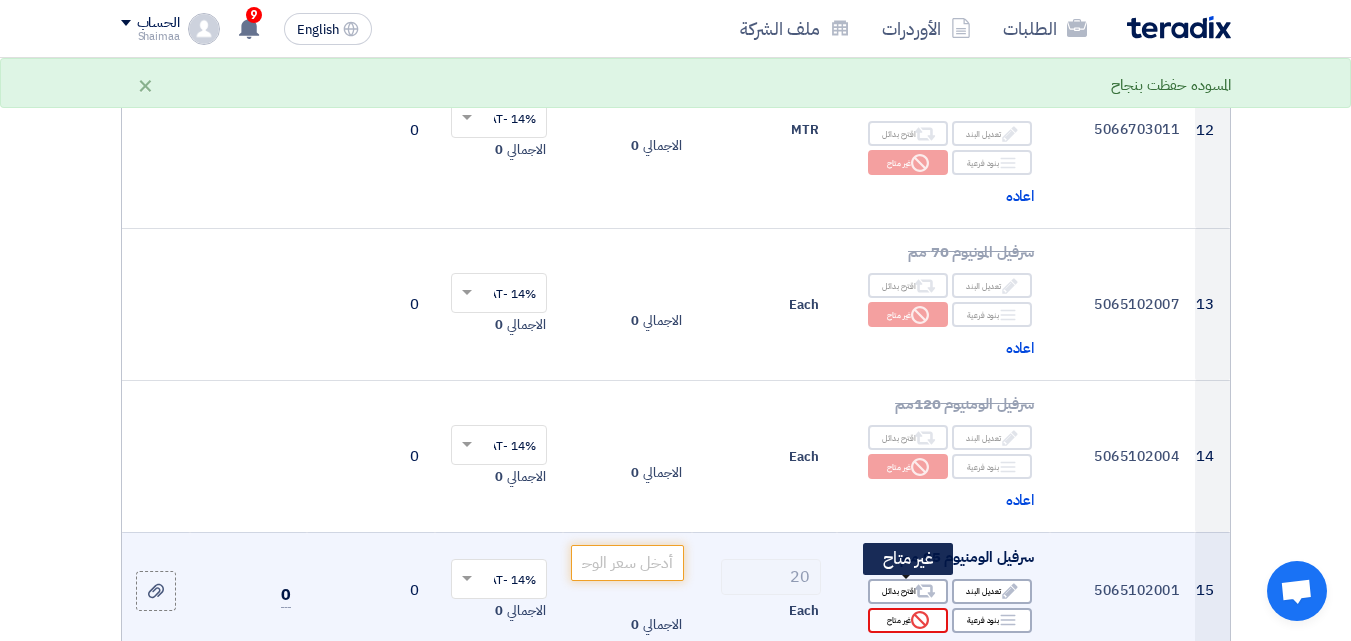 click on "Reject
غير متاح" 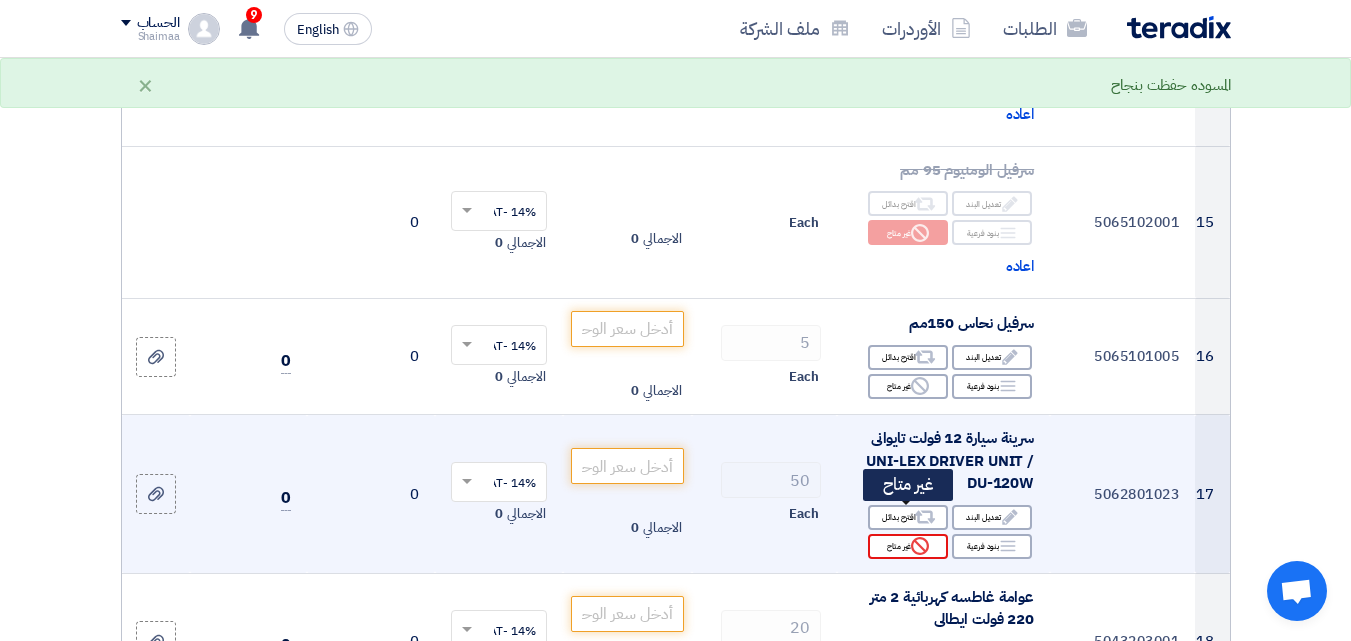 scroll, scrollTop: 2500, scrollLeft: 0, axis: vertical 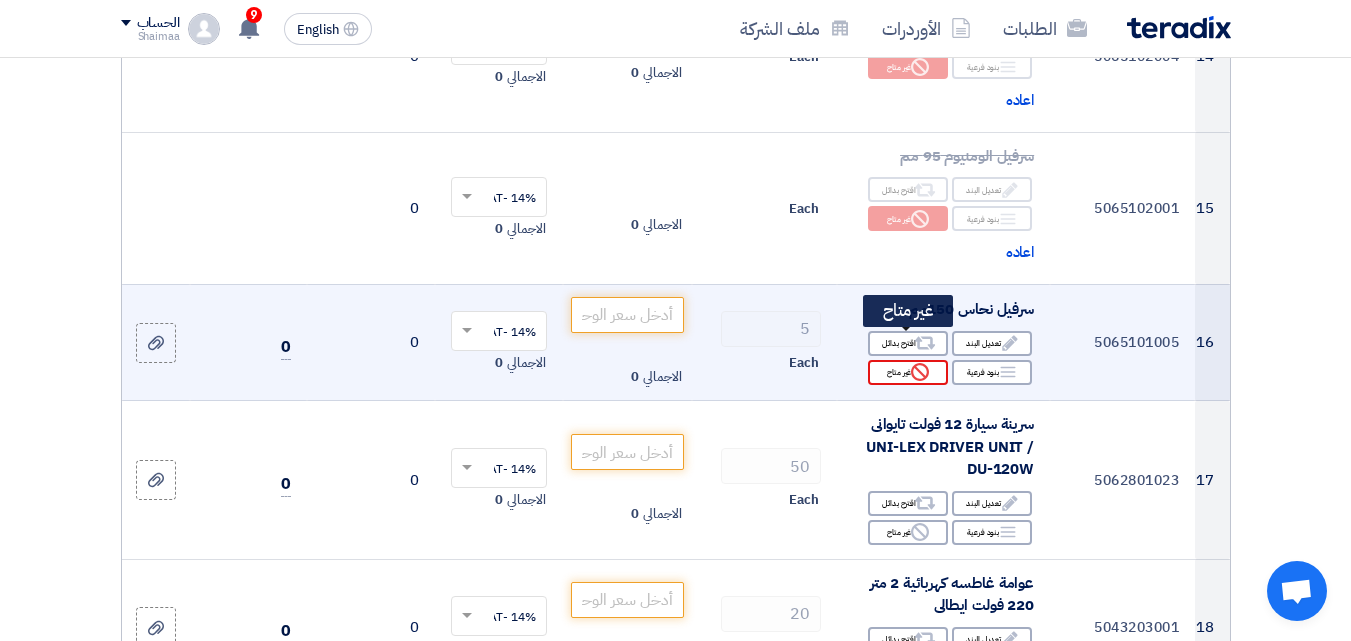 click 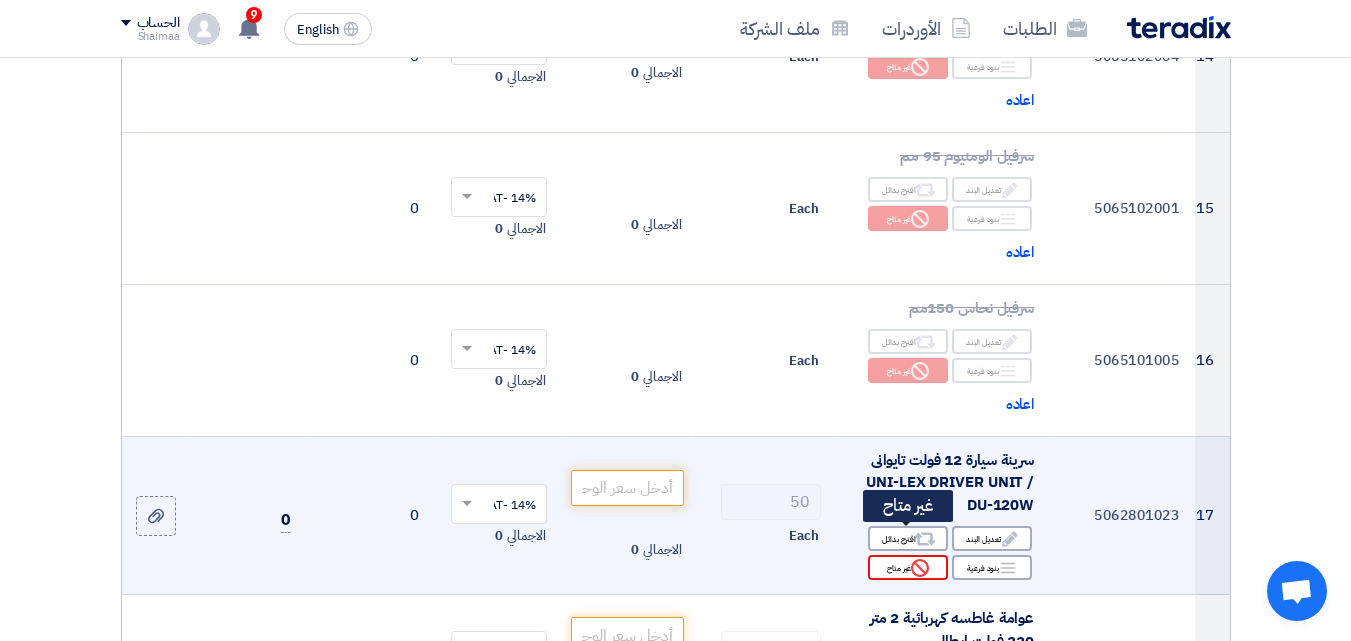 click on "Reject
غير متاح" 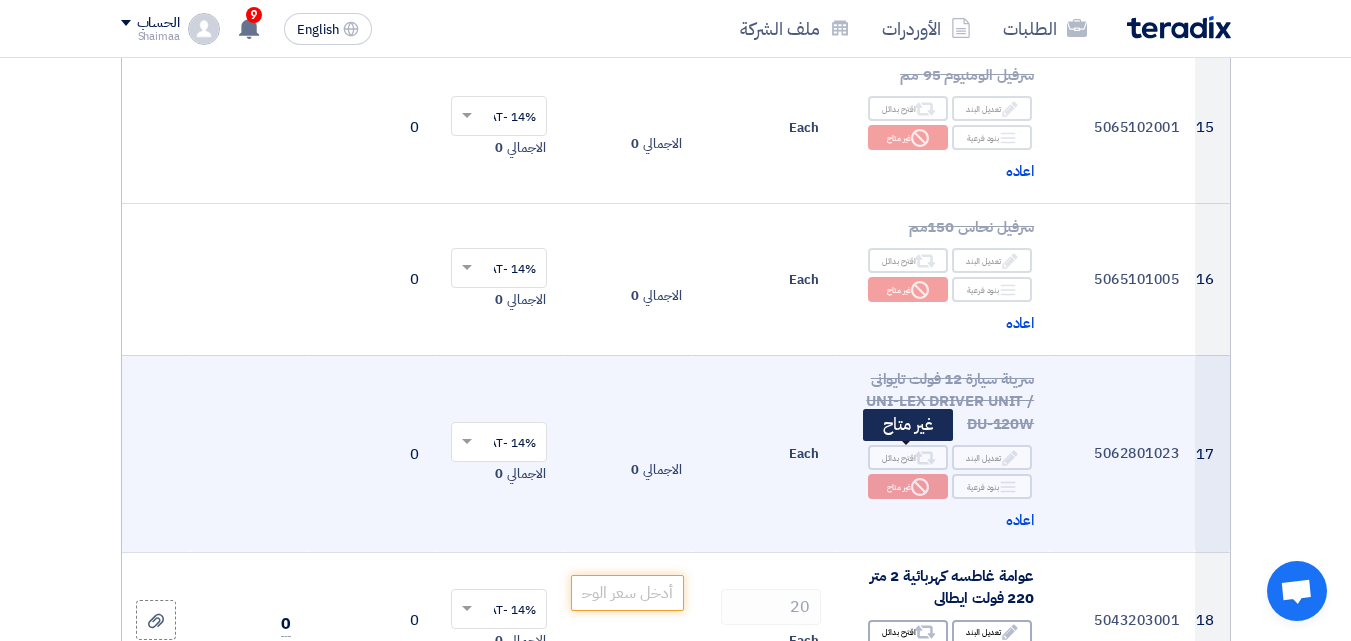 scroll, scrollTop: 2700, scrollLeft: 0, axis: vertical 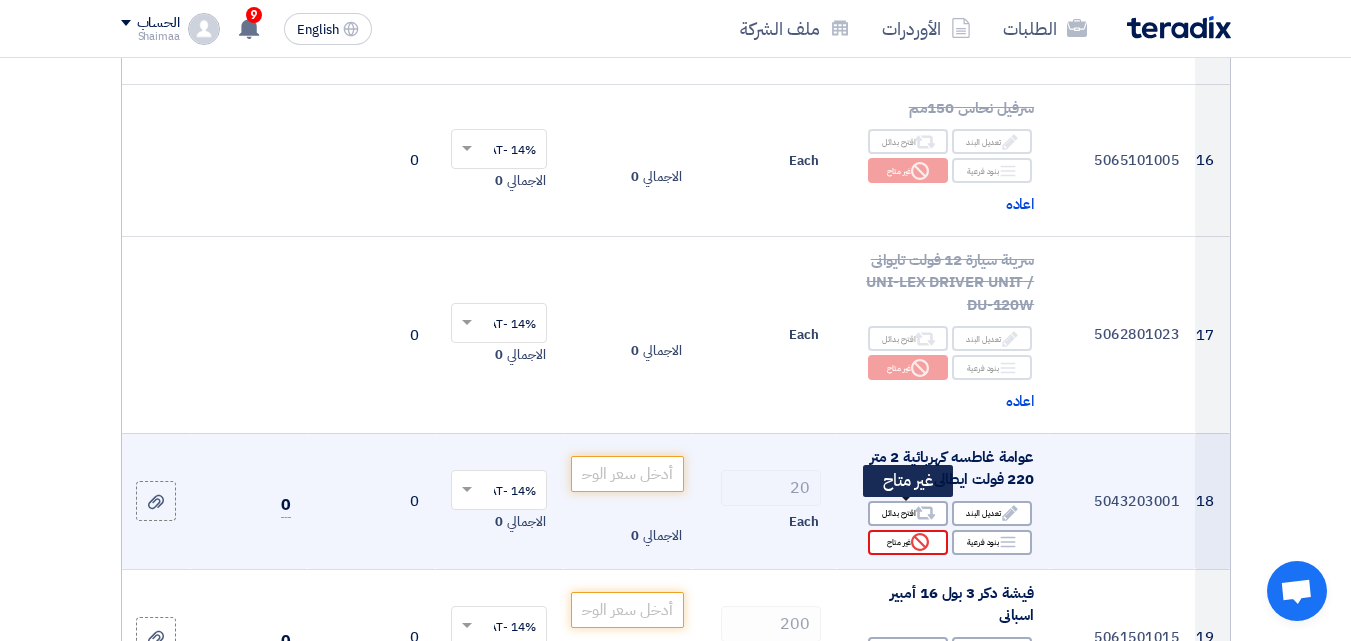 click on "Reject
غير متاح" 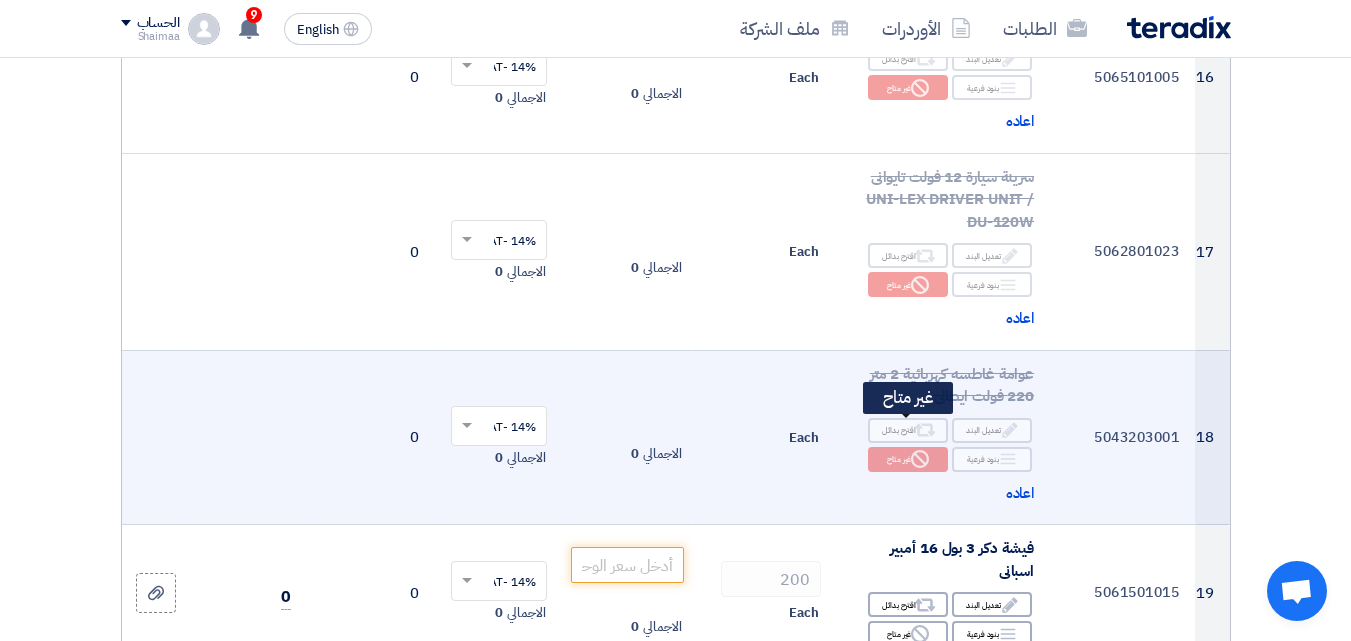 scroll, scrollTop: 2900, scrollLeft: 0, axis: vertical 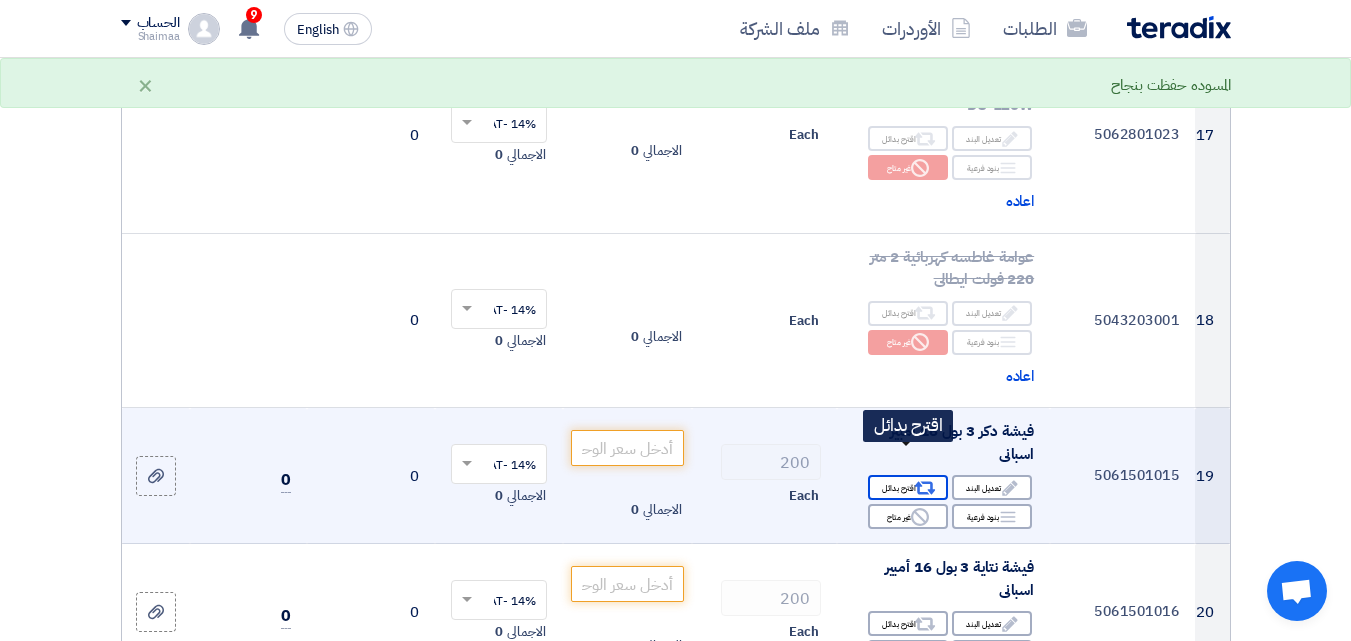 click on "Alternative
اقترح بدائل" 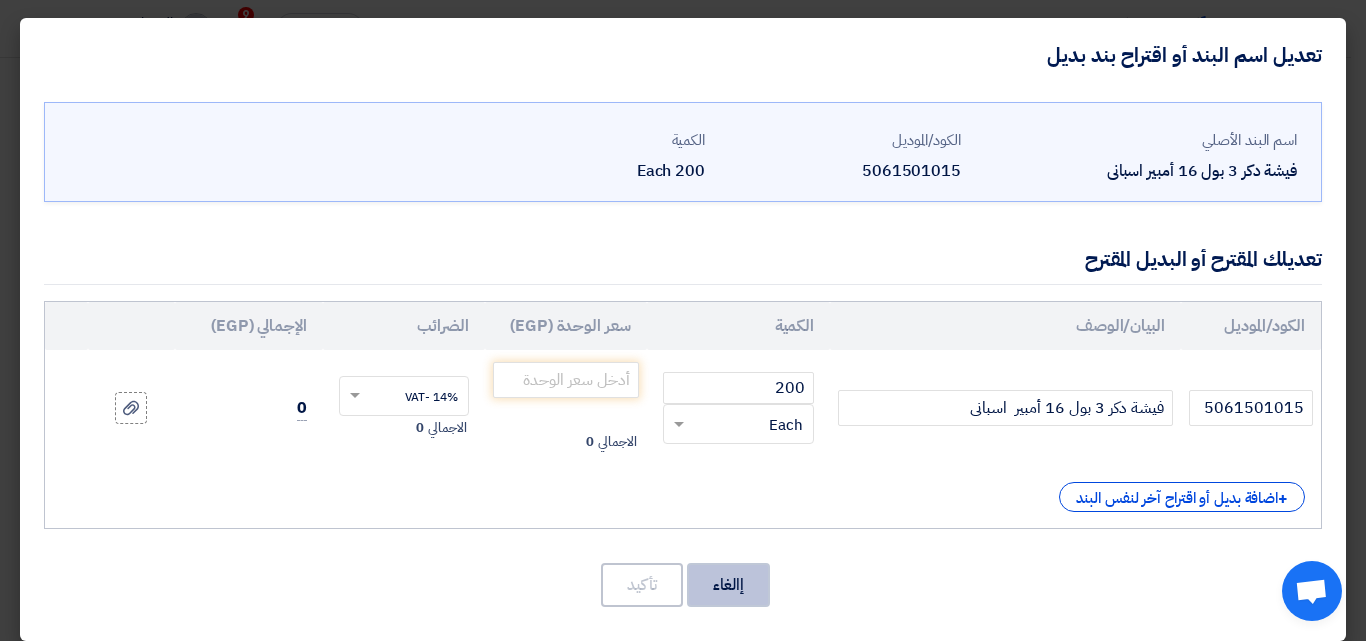 click on "إالغاء" 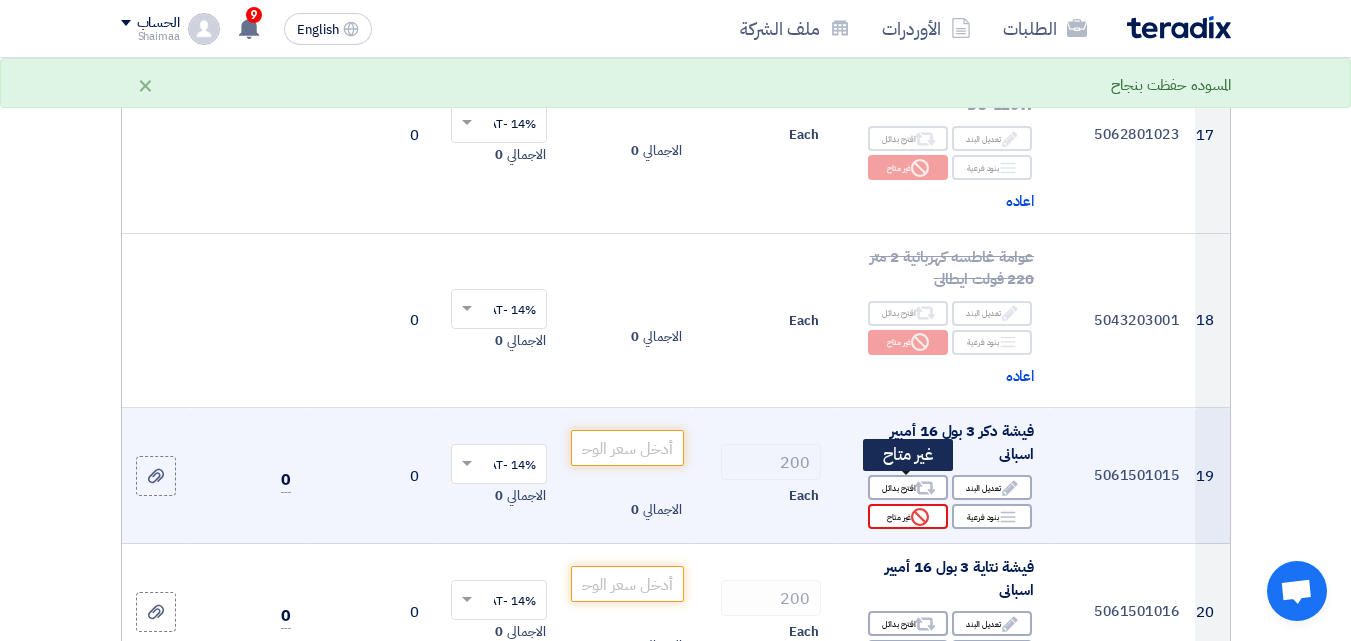 click on "Reject
غير متاح" 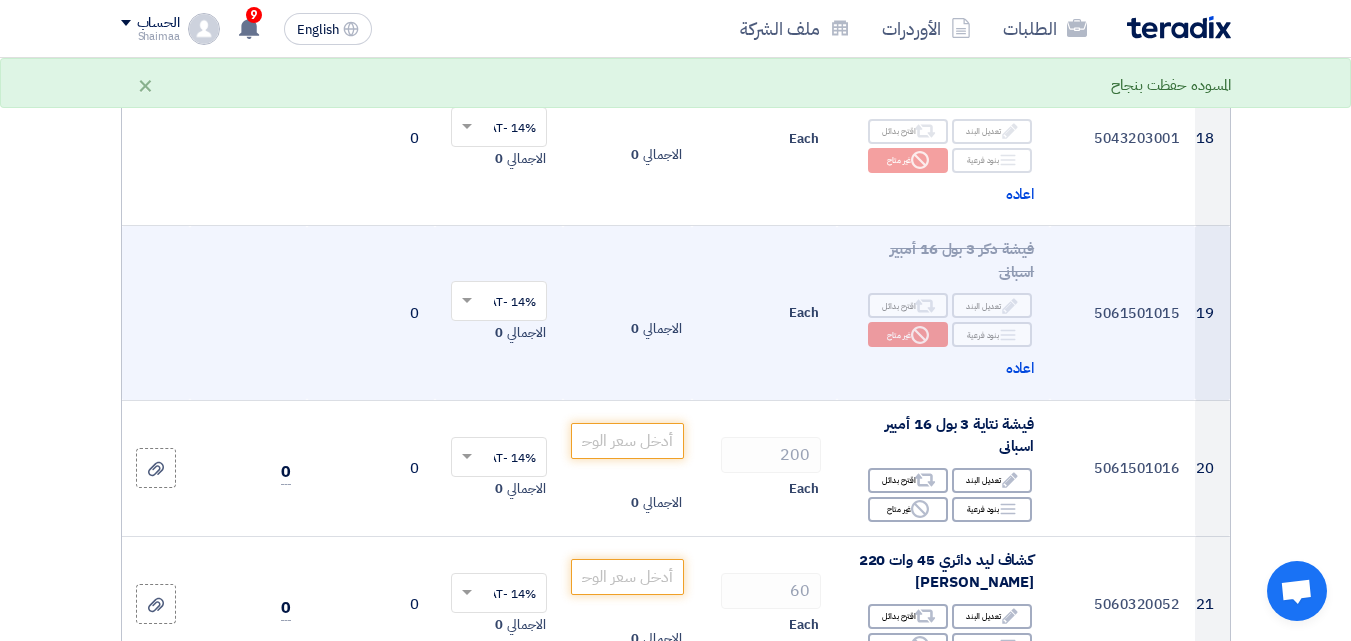 scroll, scrollTop: 3200, scrollLeft: 0, axis: vertical 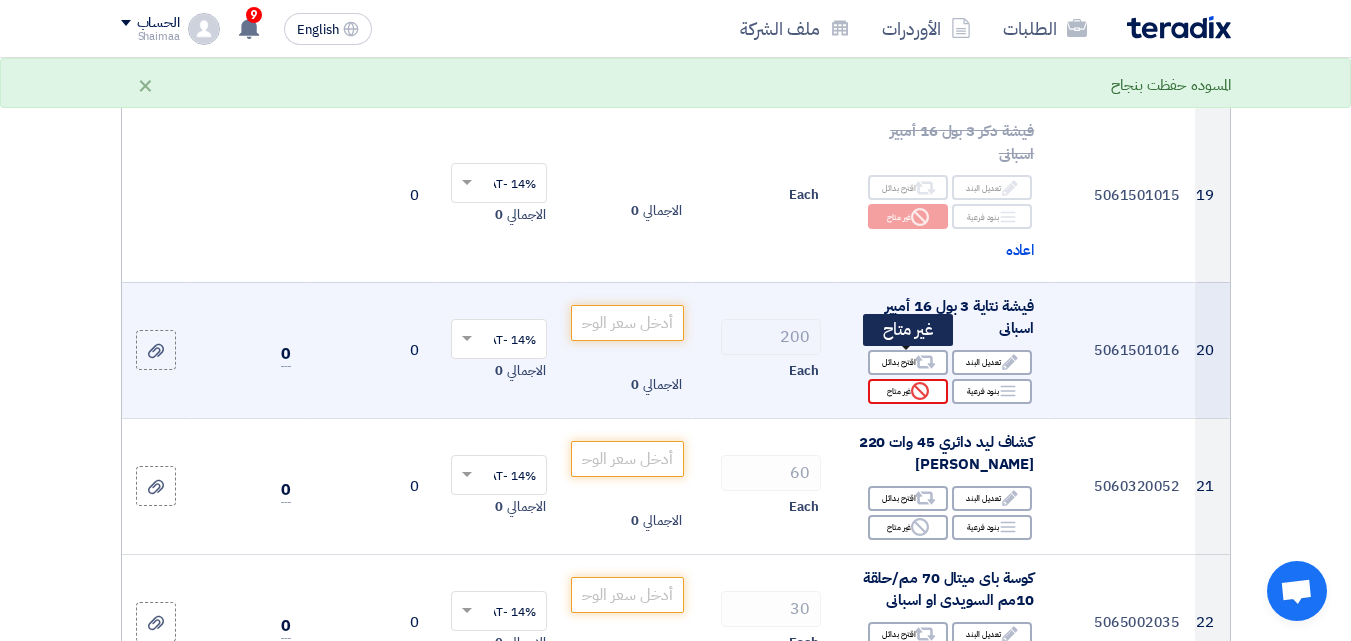 click on "Reject" 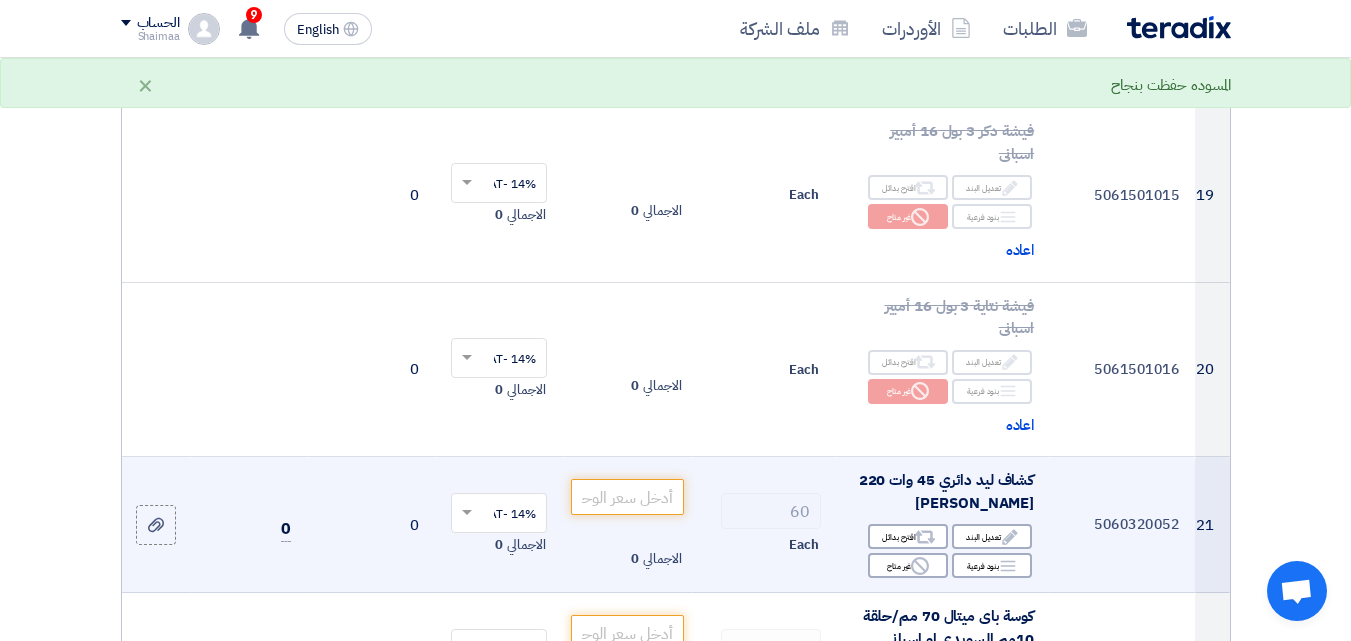 scroll, scrollTop: 3300, scrollLeft: 0, axis: vertical 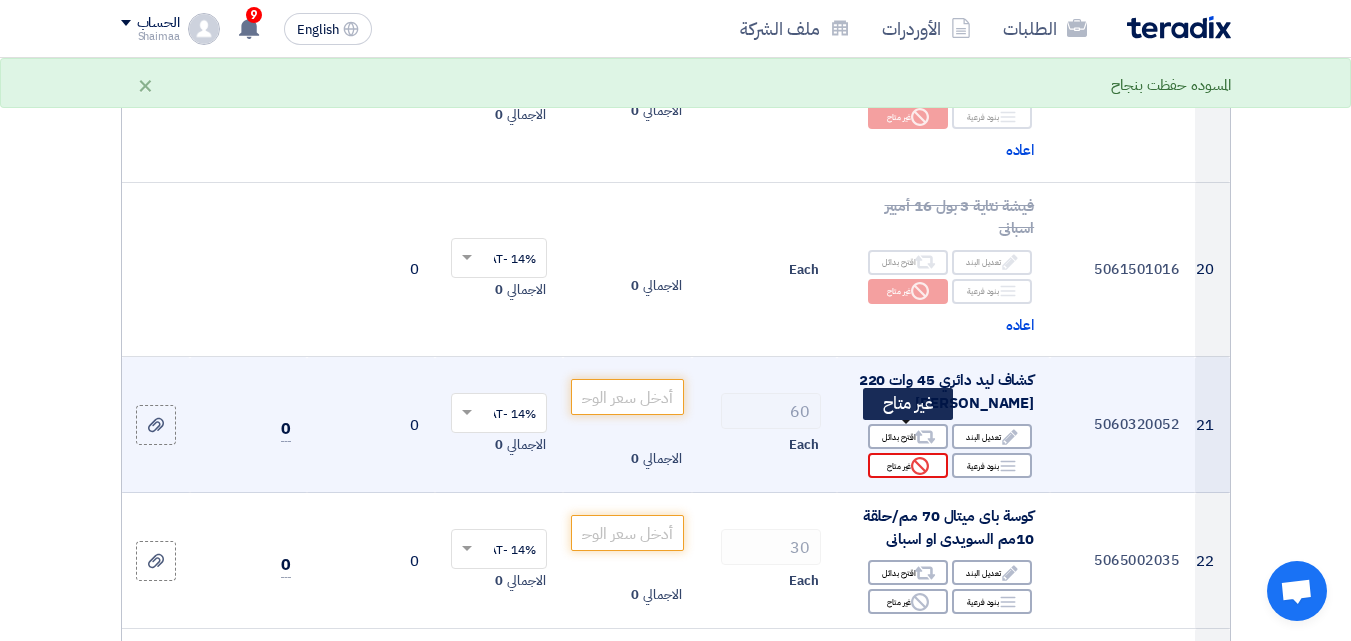 click on "Reject
غير متاح" 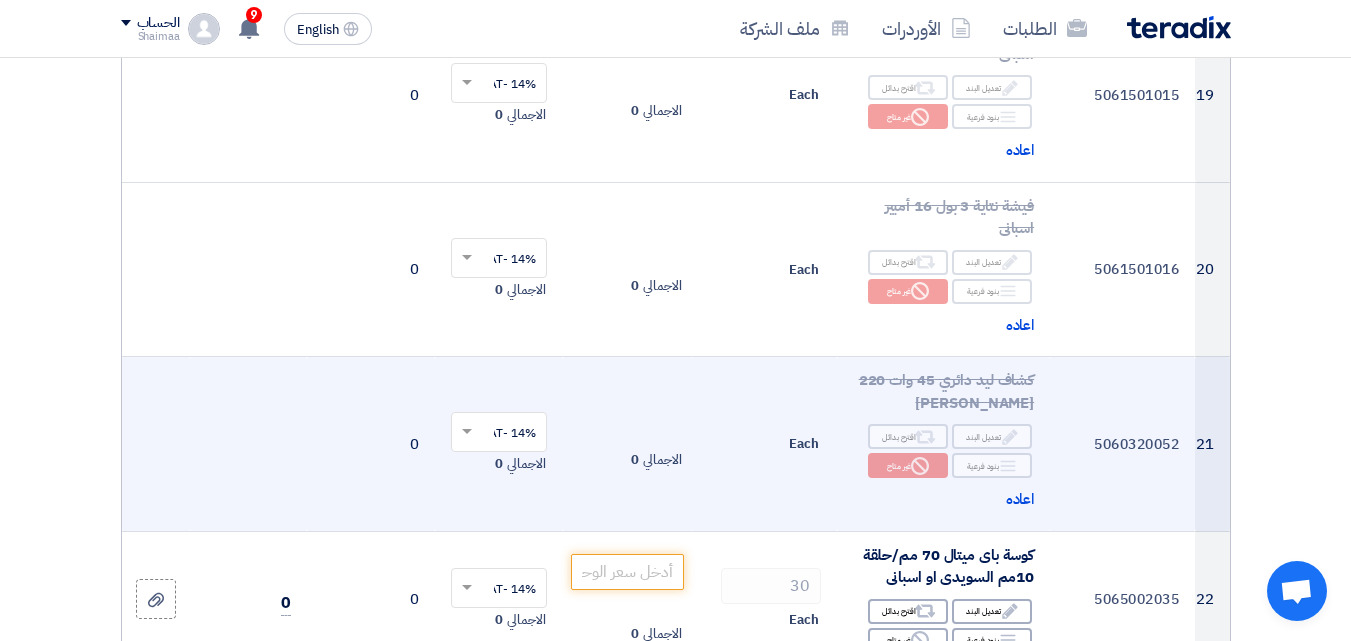 scroll, scrollTop: 3500, scrollLeft: 0, axis: vertical 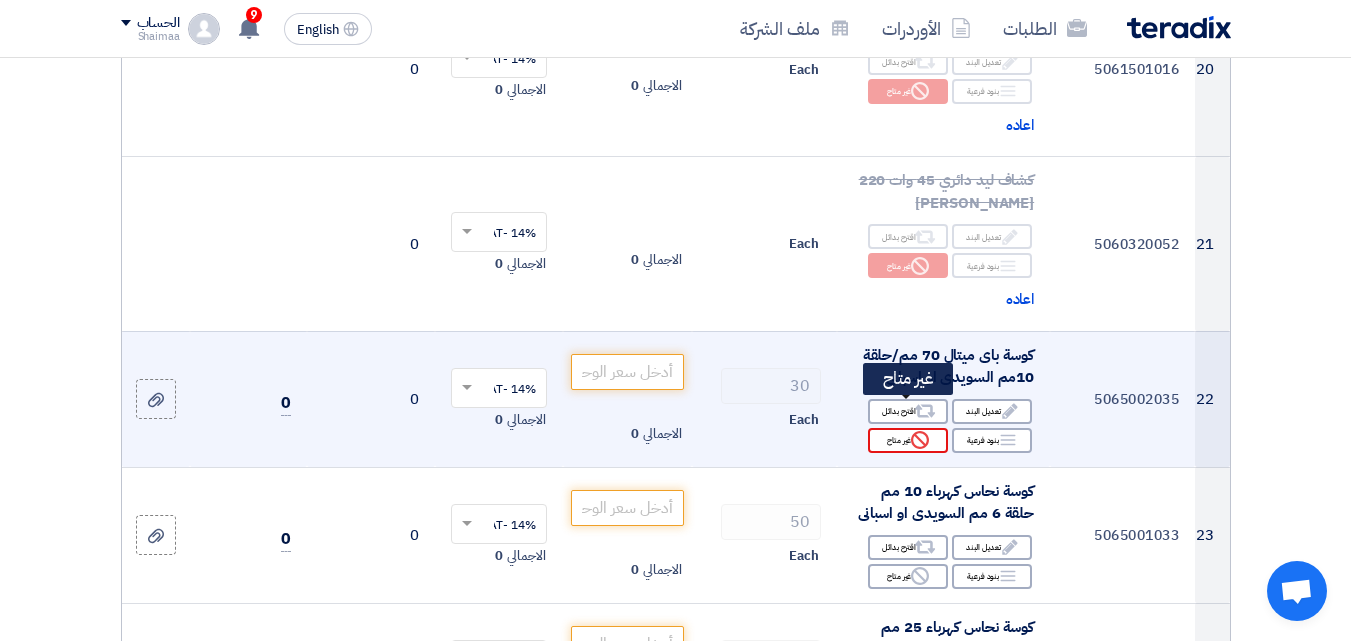 click on "Reject
غير متاح" 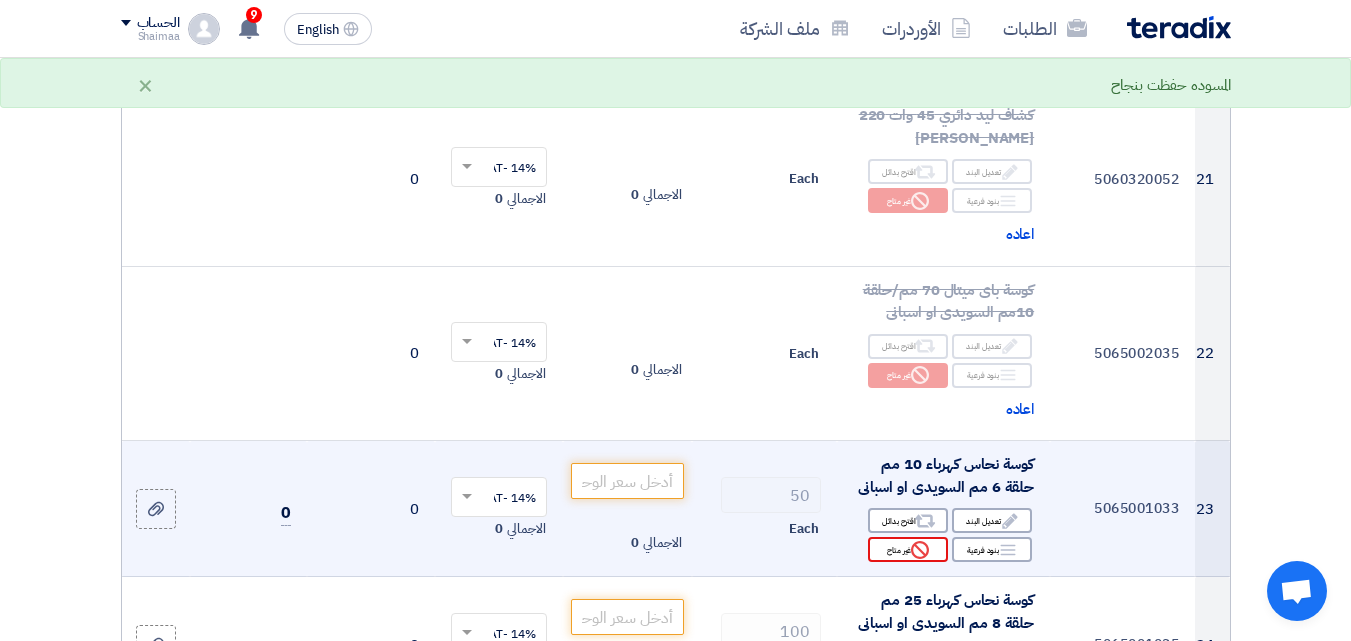 scroll, scrollTop: 3600, scrollLeft: 0, axis: vertical 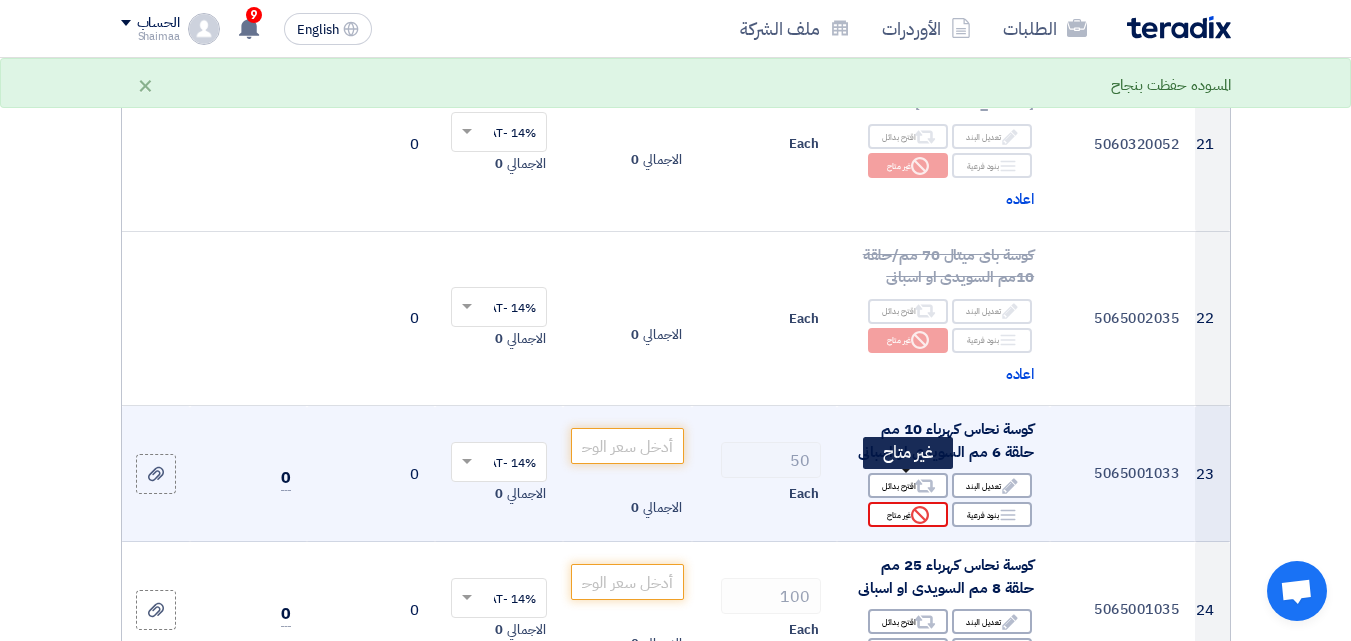 click on "Reject
غير متاح" 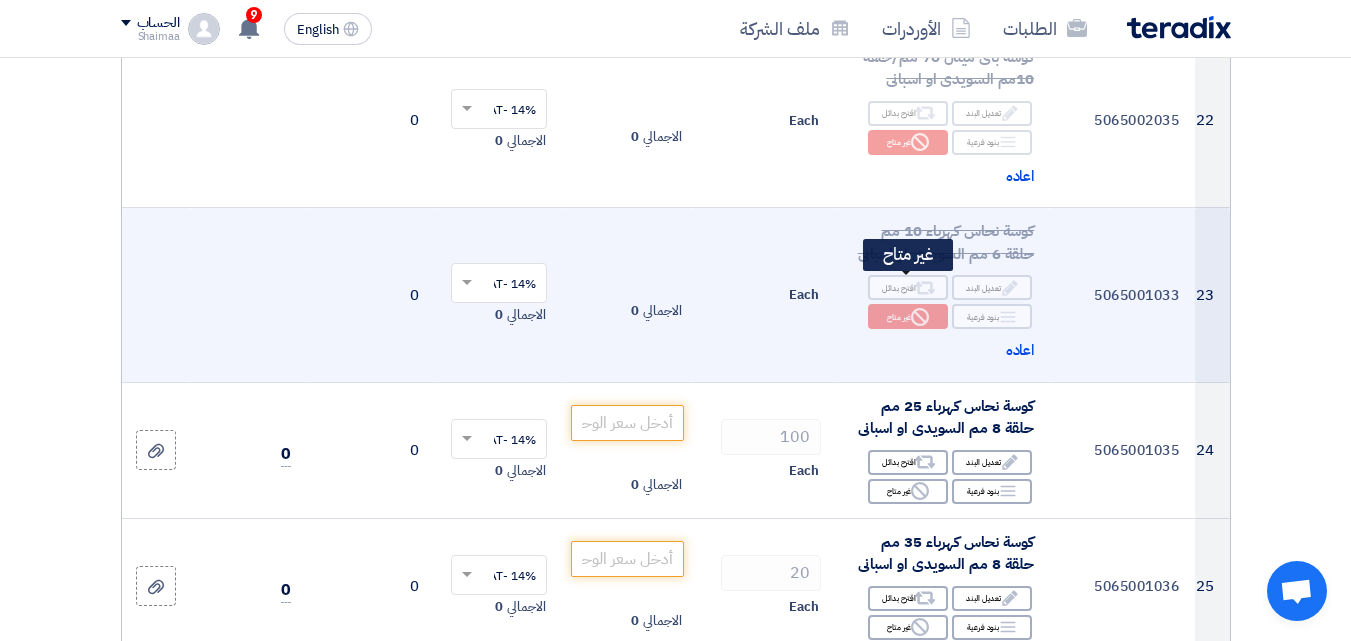 scroll, scrollTop: 3800, scrollLeft: 0, axis: vertical 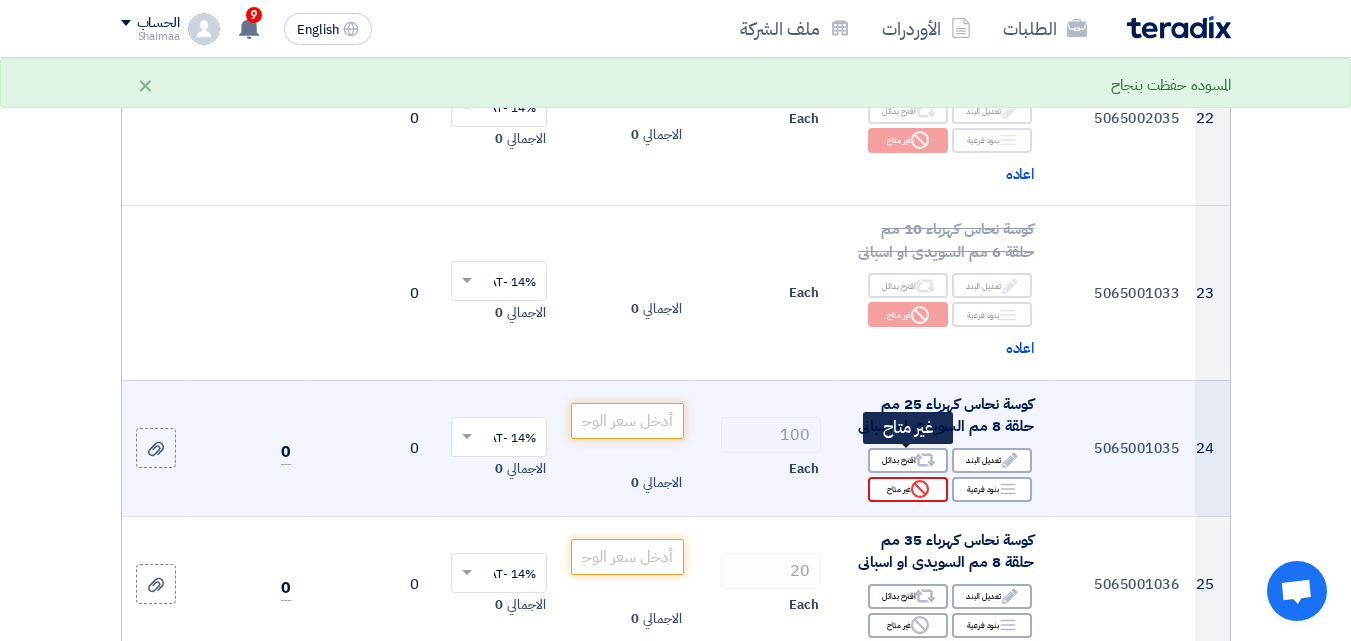 click on "Reject
غير متاح" 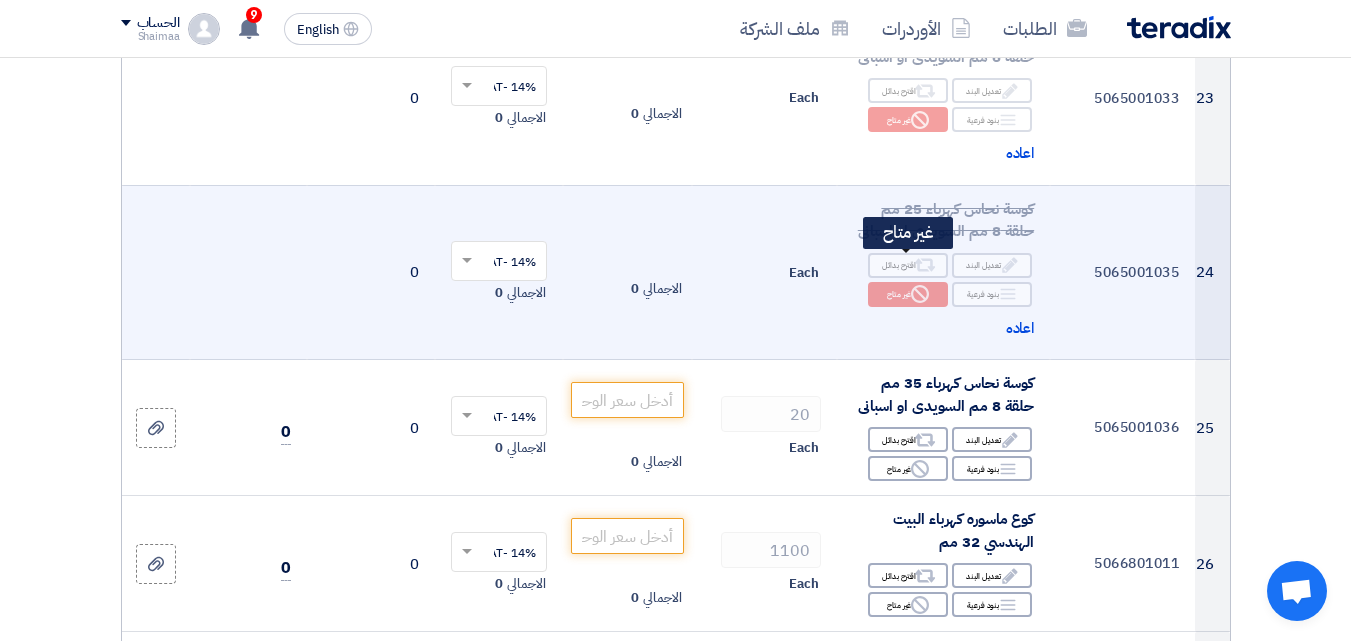 scroll, scrollTop: 4000, scrollLeft: 0, axis: vertical 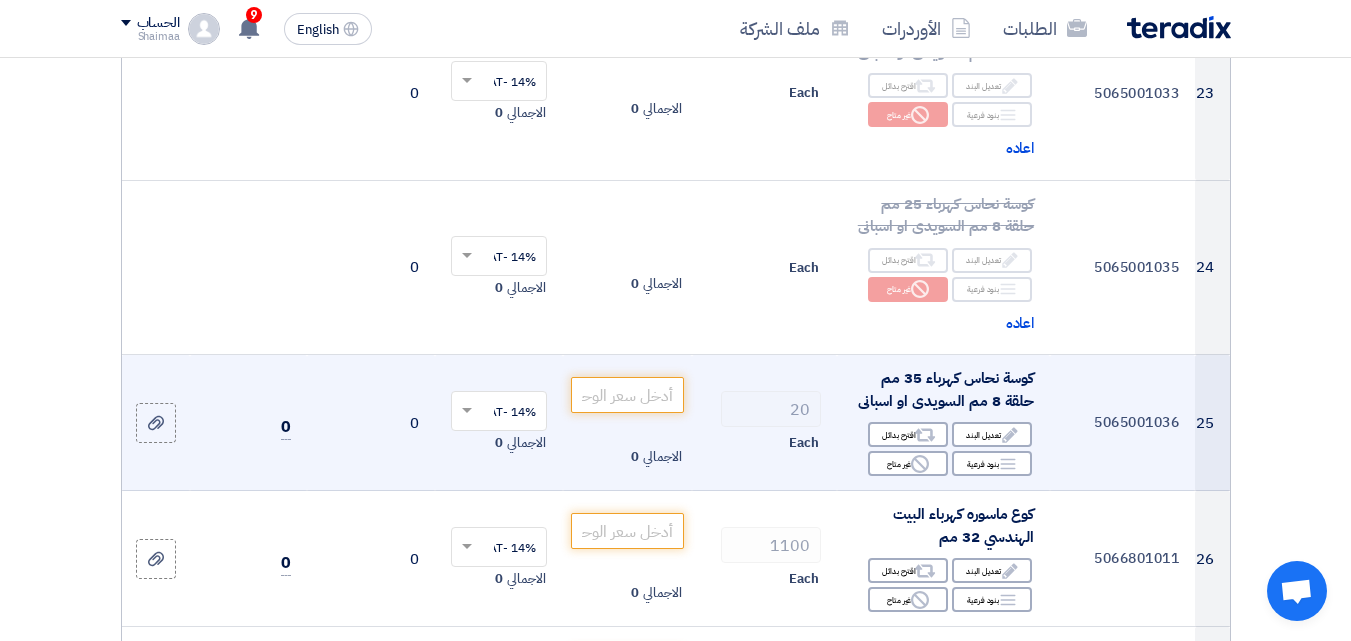 click on "Edit
تعديل البند
Alternative
اقترح بدائل
Breakdown
بنود فرعية
Reject" 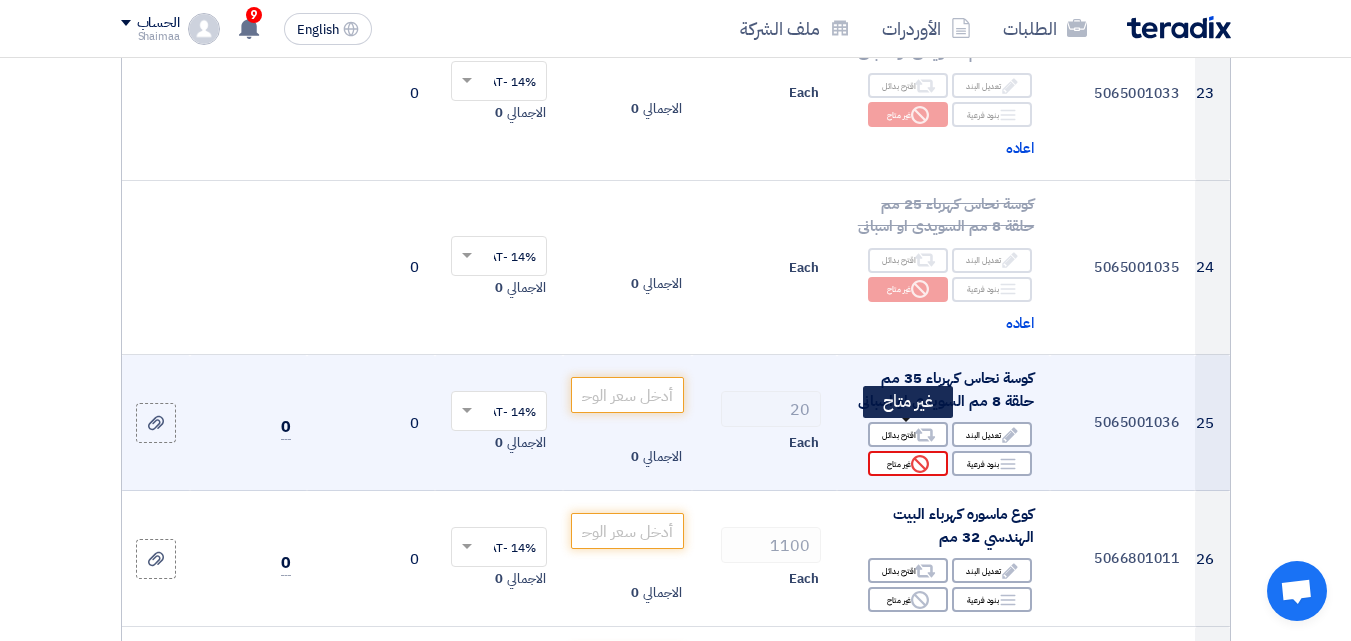 click on "Reject
غير متاح" 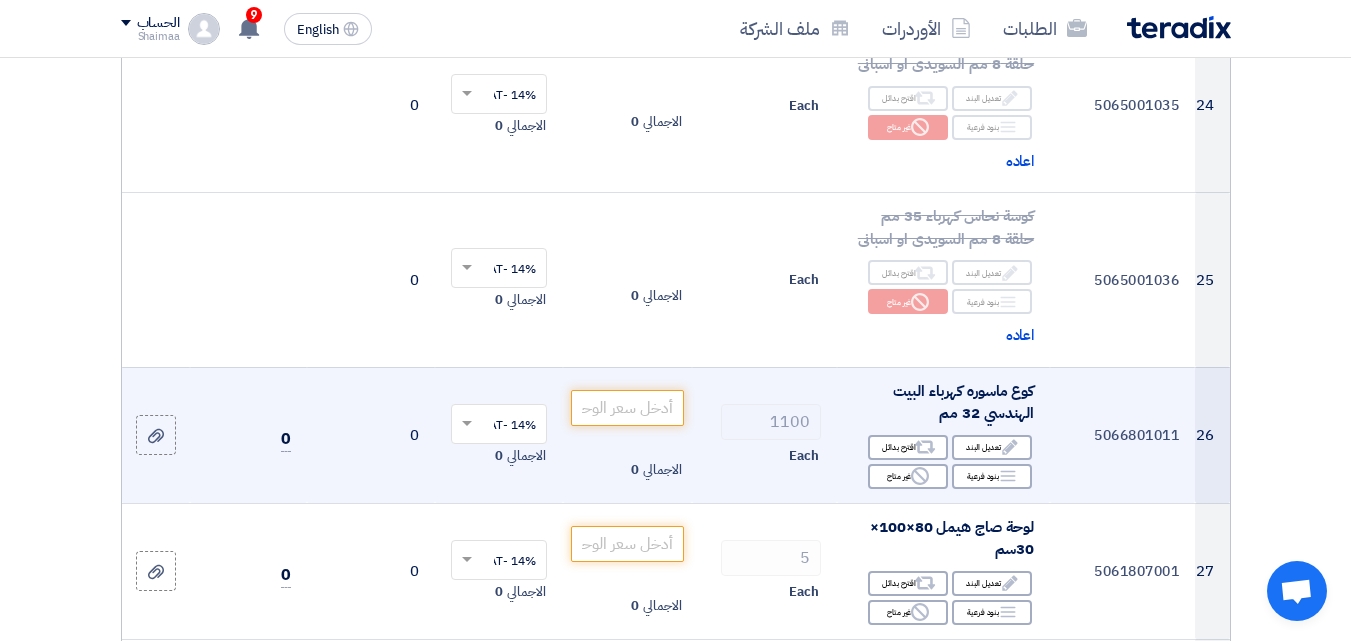 scroll, scrollTop: 4200, scrollLeft: 0, axis: vertical 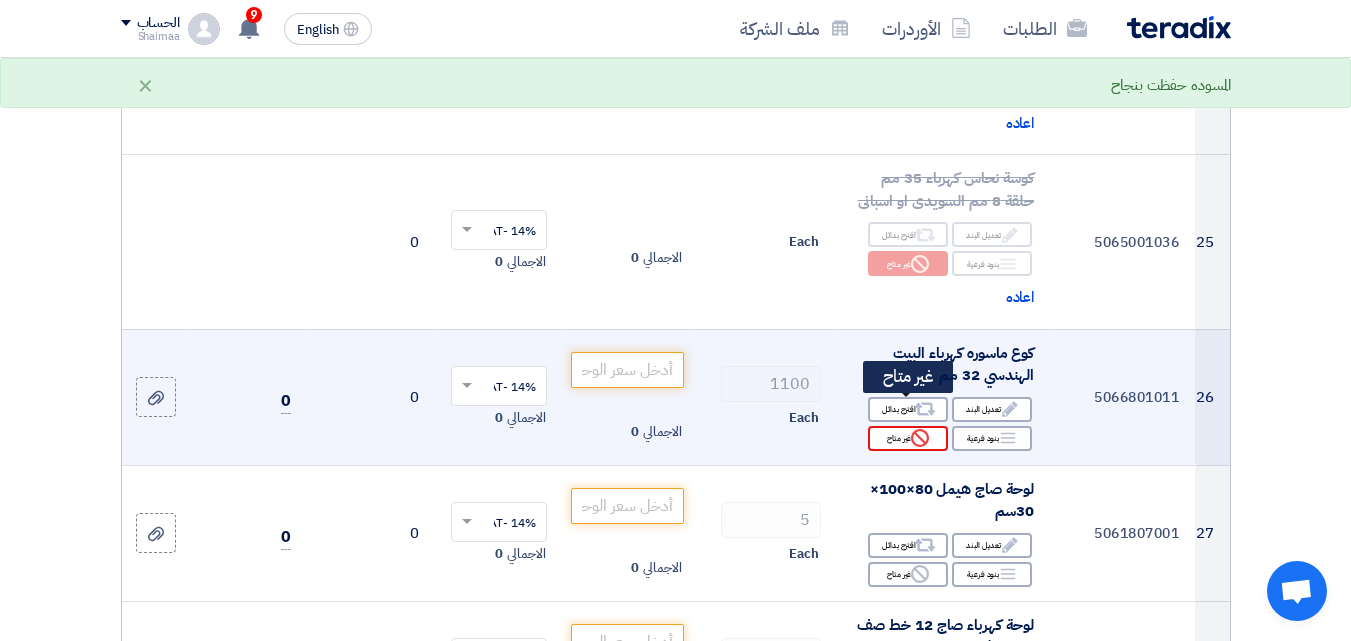 click on "Reject" 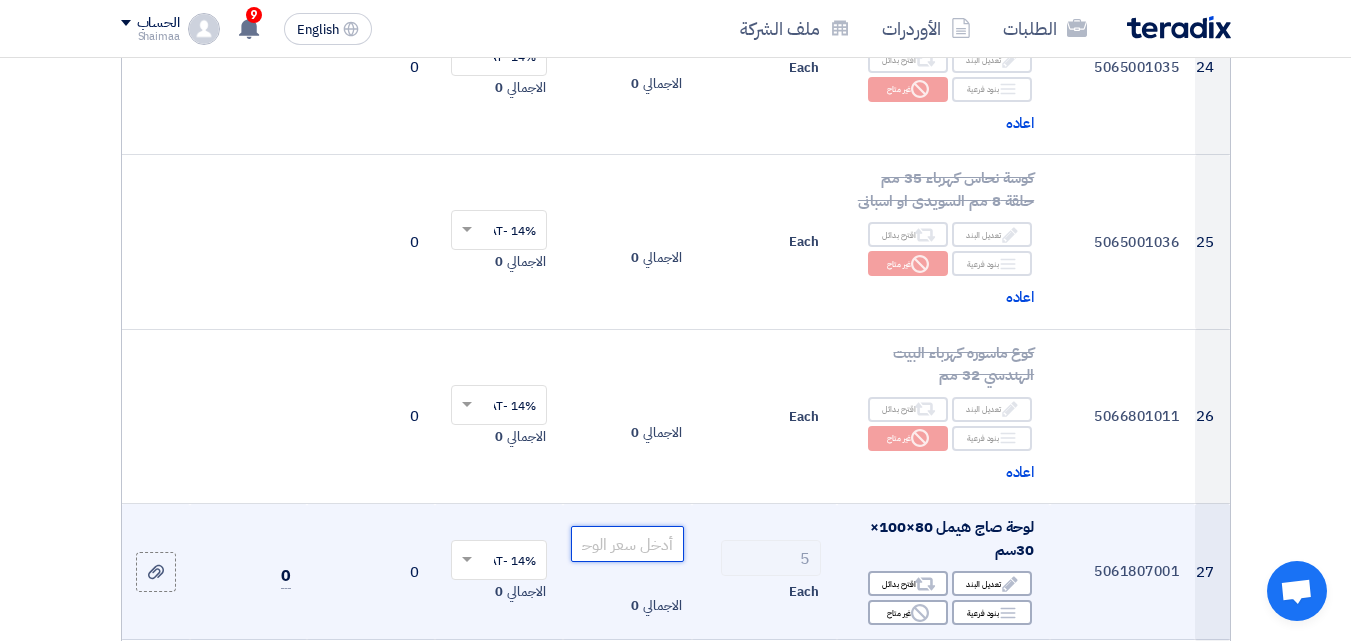 click 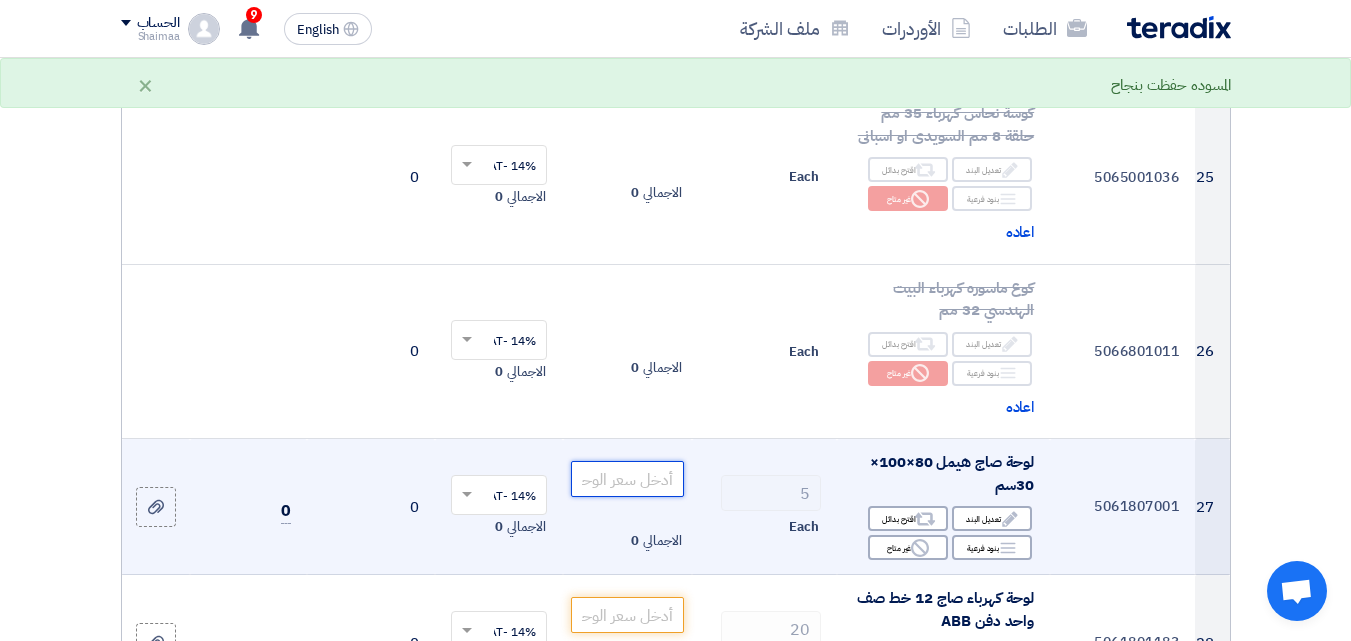 scroll, scrollTop: 4300, scrollLeft: 0, axis: vertical 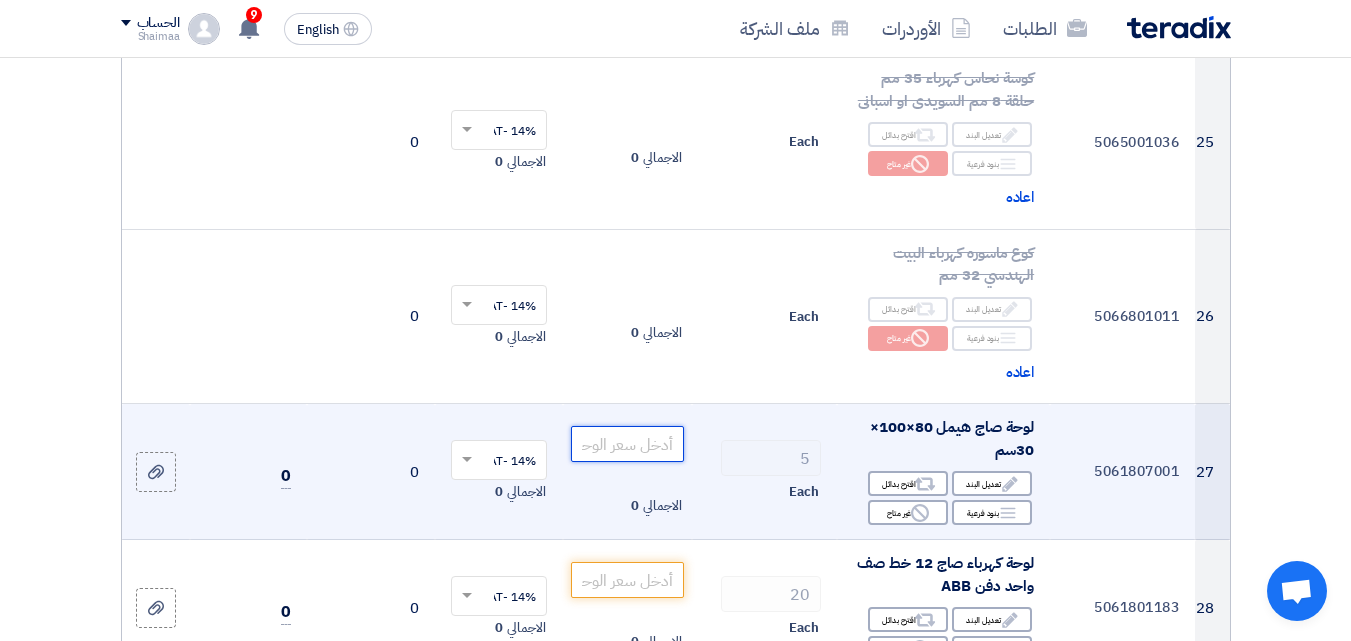 paste on "7500" 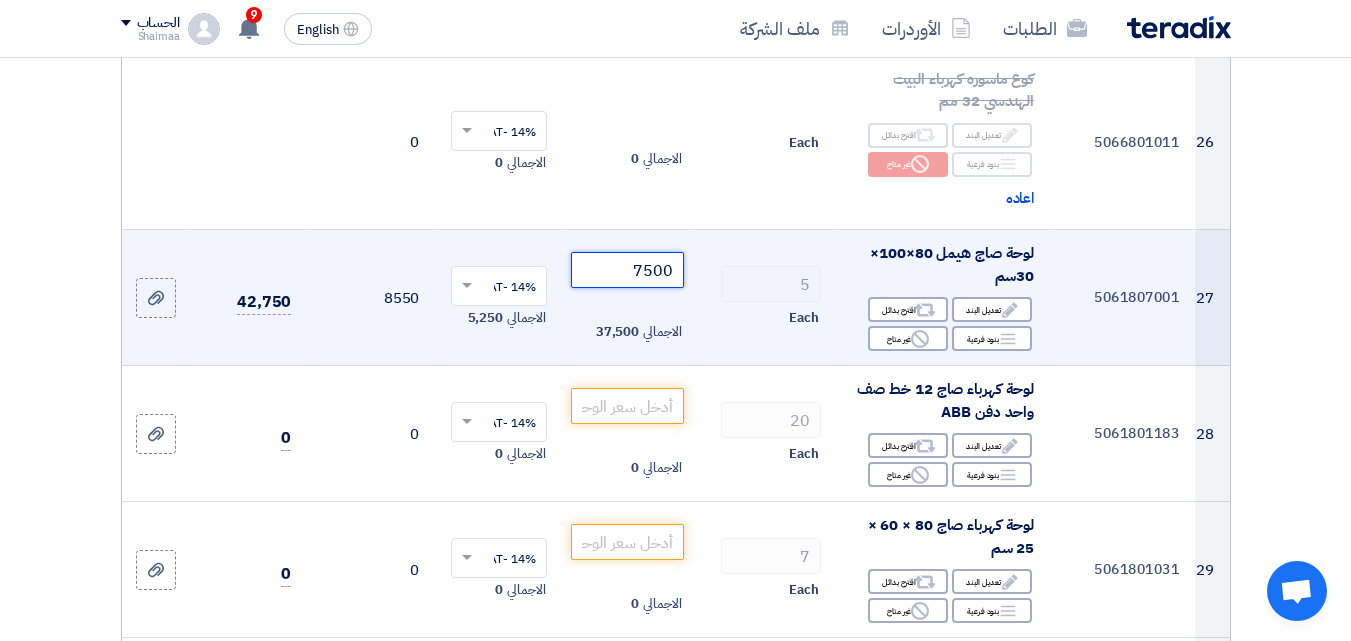 scroll, scrollTop: 4500, scrollLeft: 0, axis: vertical 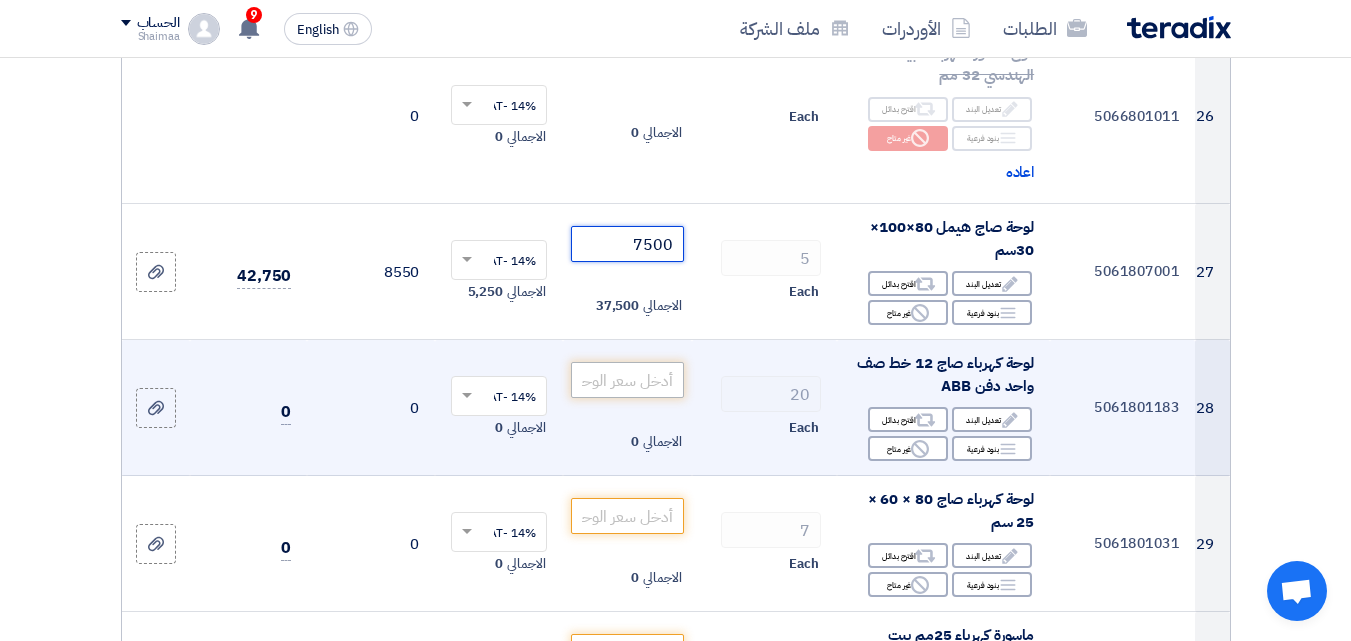 type on "7500" 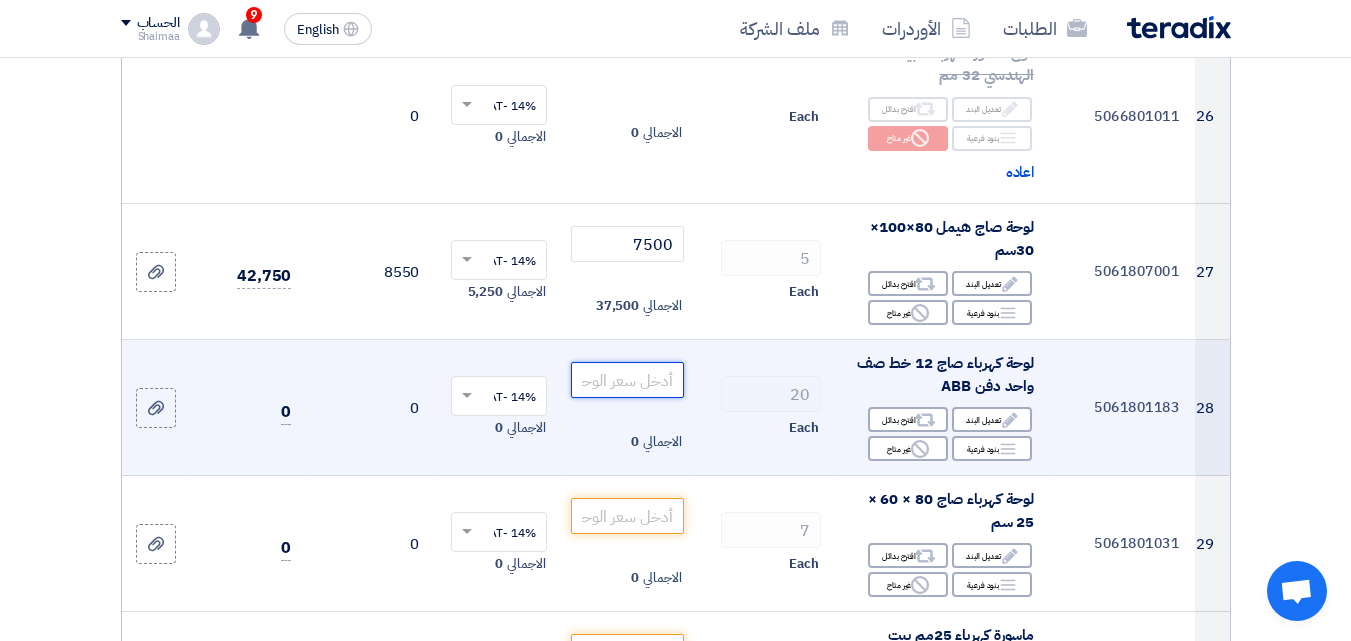 click 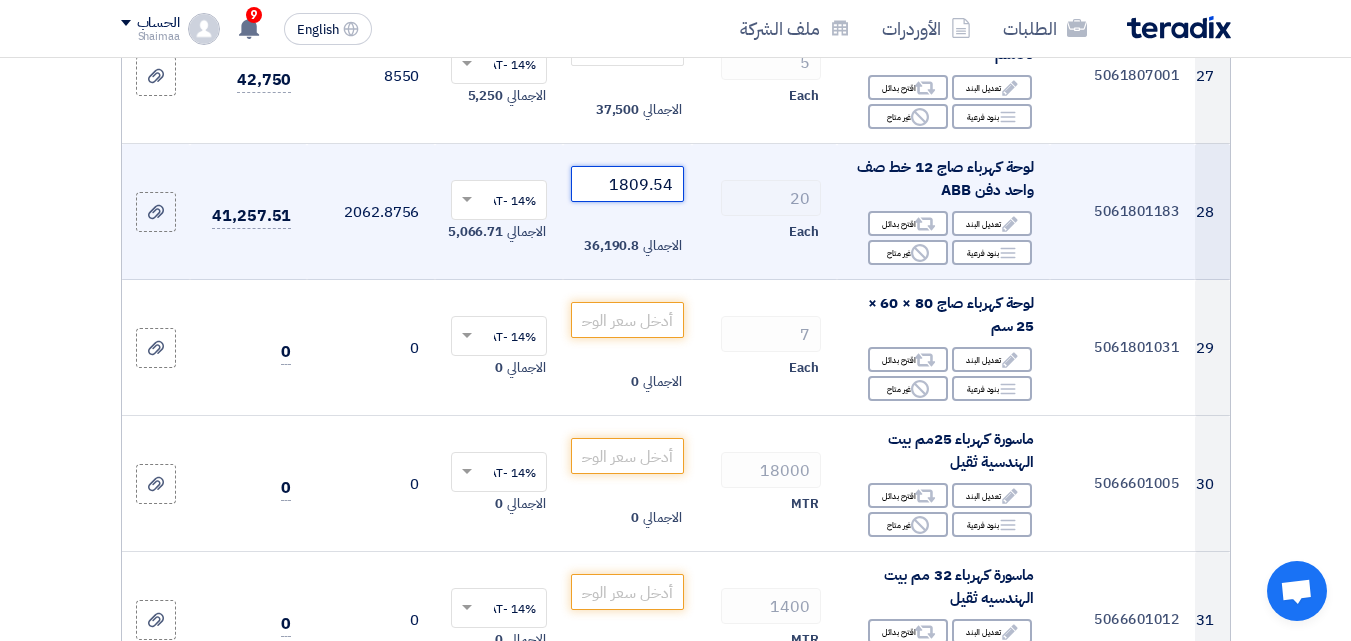 scroll, scrollTop: 4700, scrollLeft: 0, axis: vertical 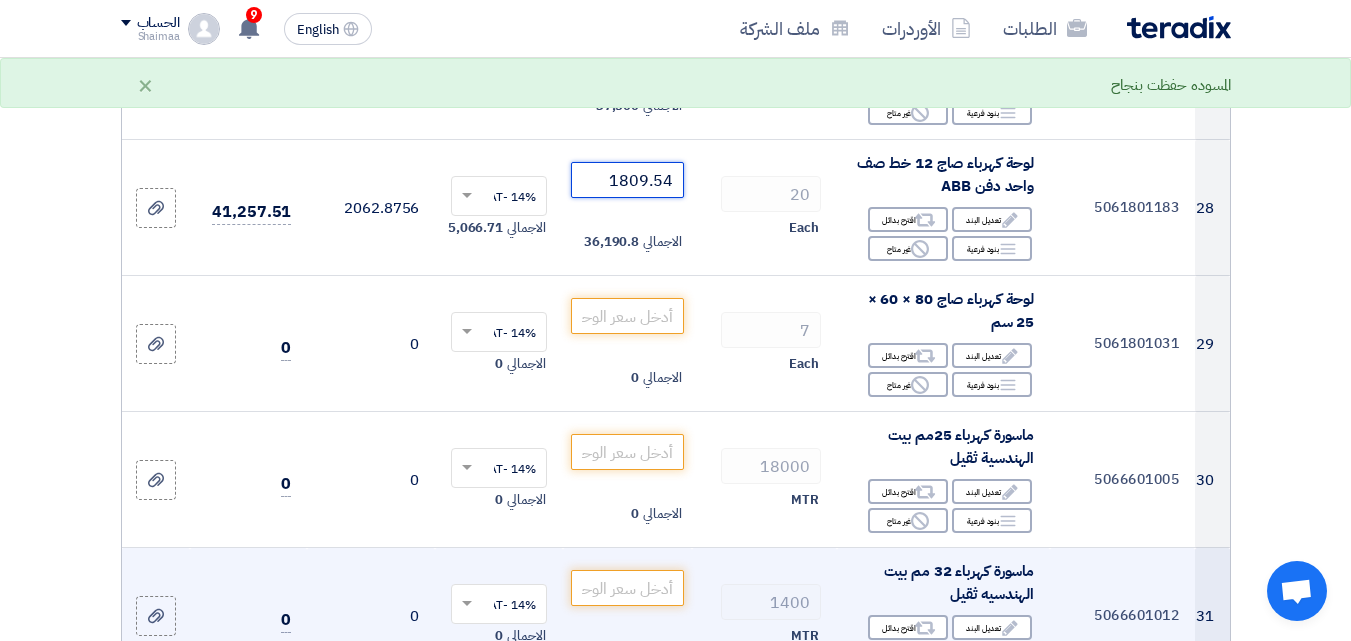 type on "1809.54" 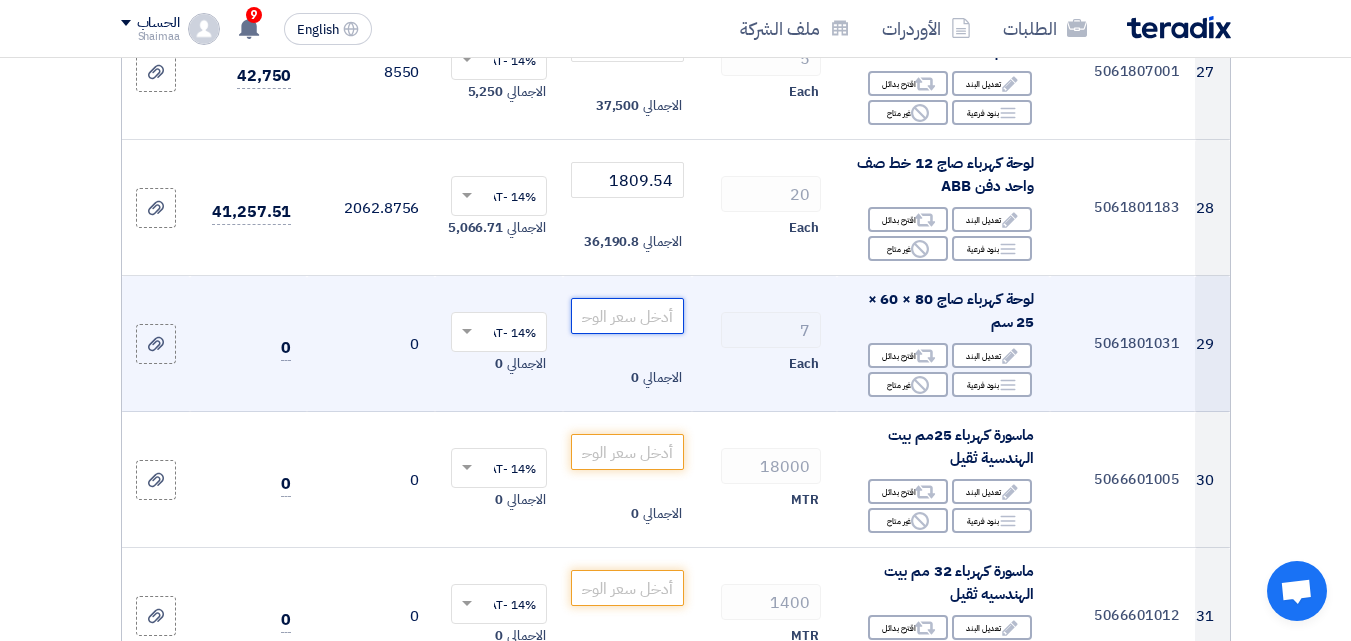 paste on "4650" 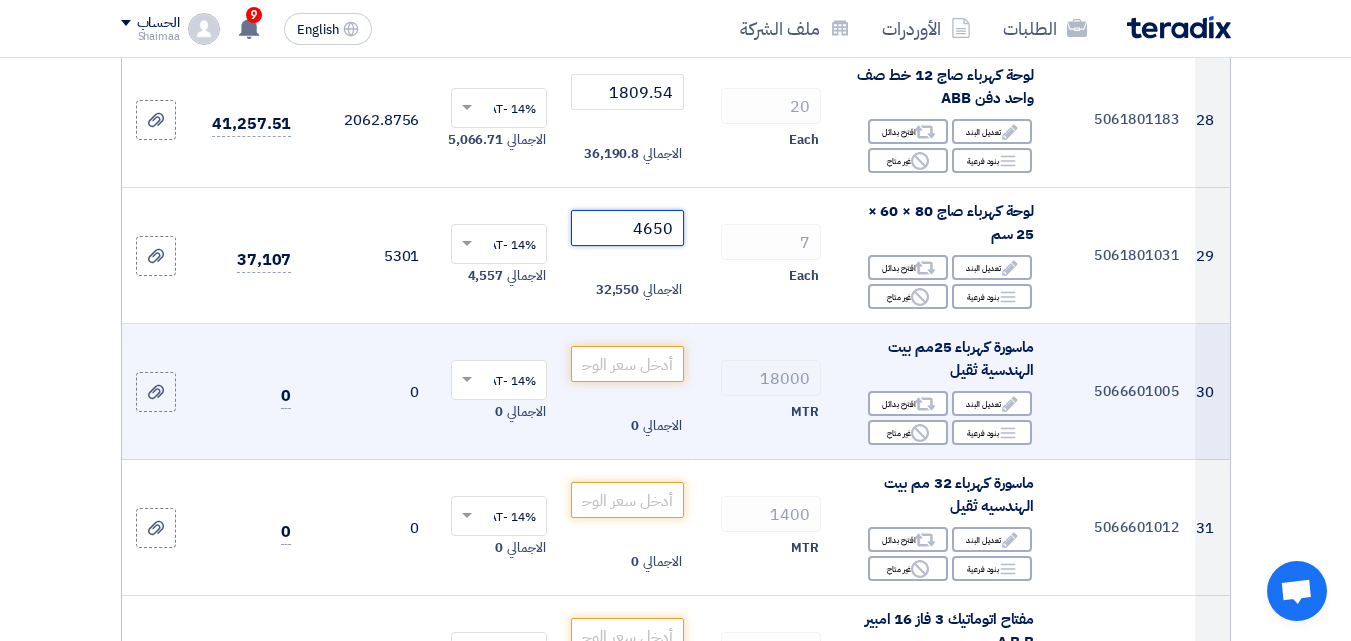 scroll, scrollTop: 4800, scrollLeft: 0, axis: vertical 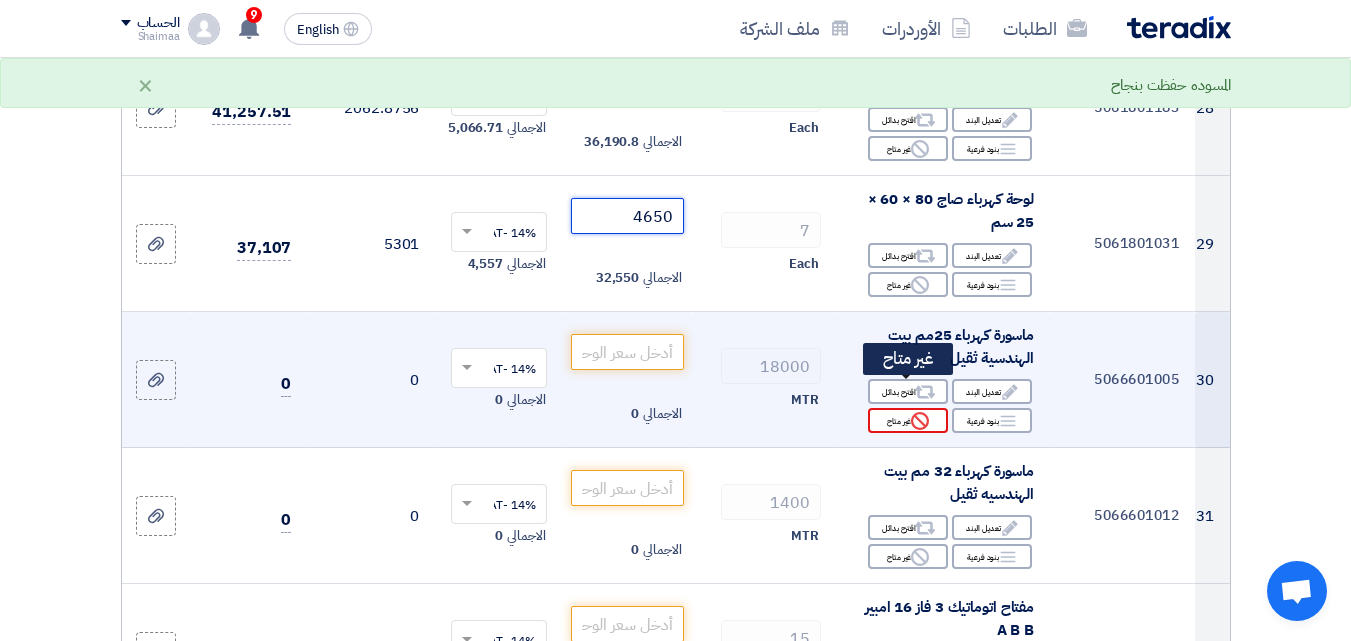 type on "4650" 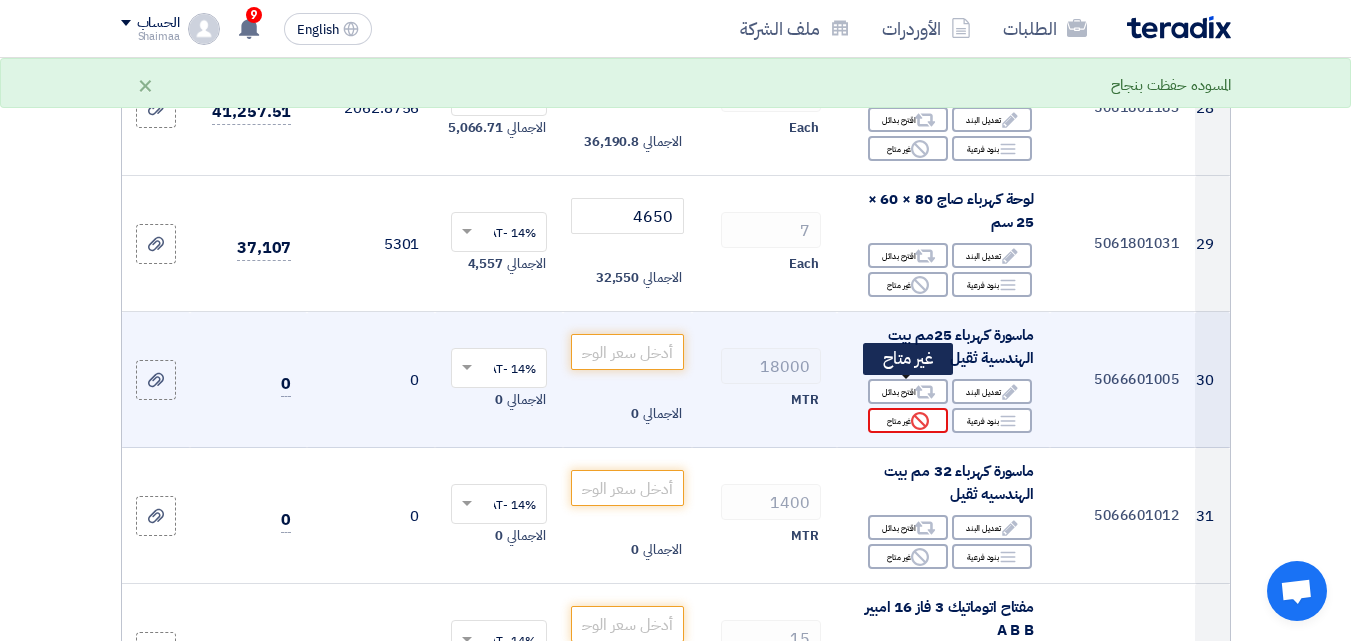 click on "Reject
غير متاح" 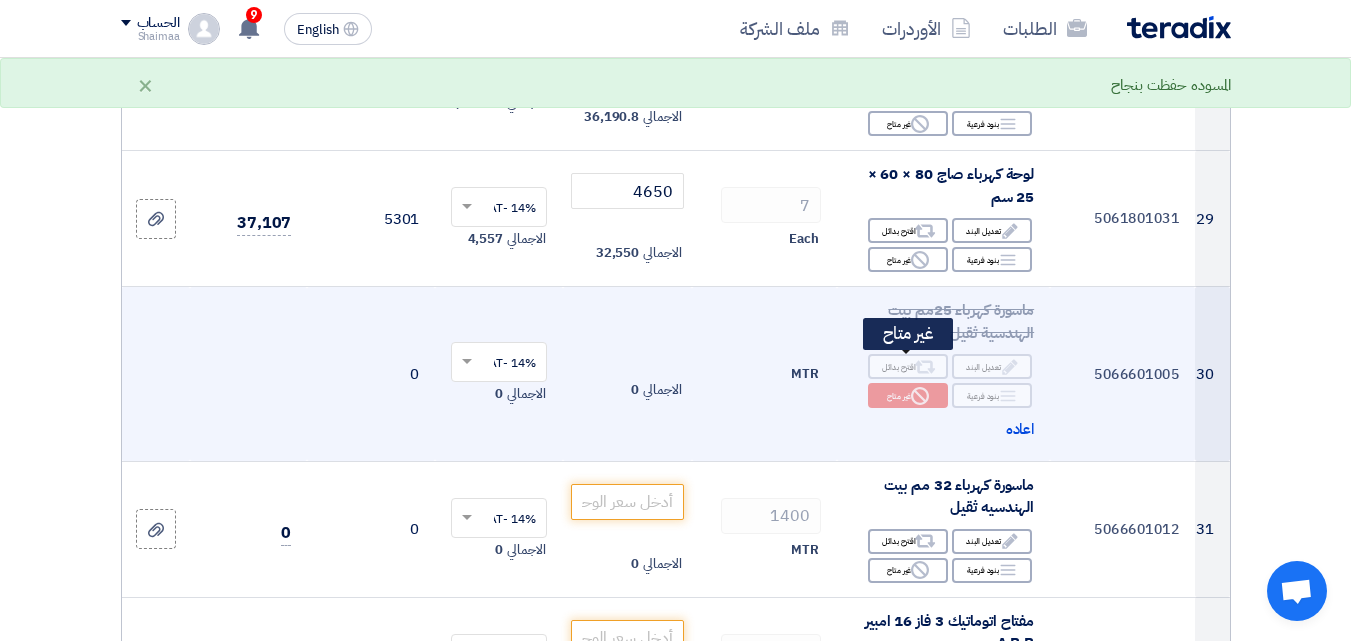 scroll, scrollTop: 4900, scrollLeft: 0, axis: vertical 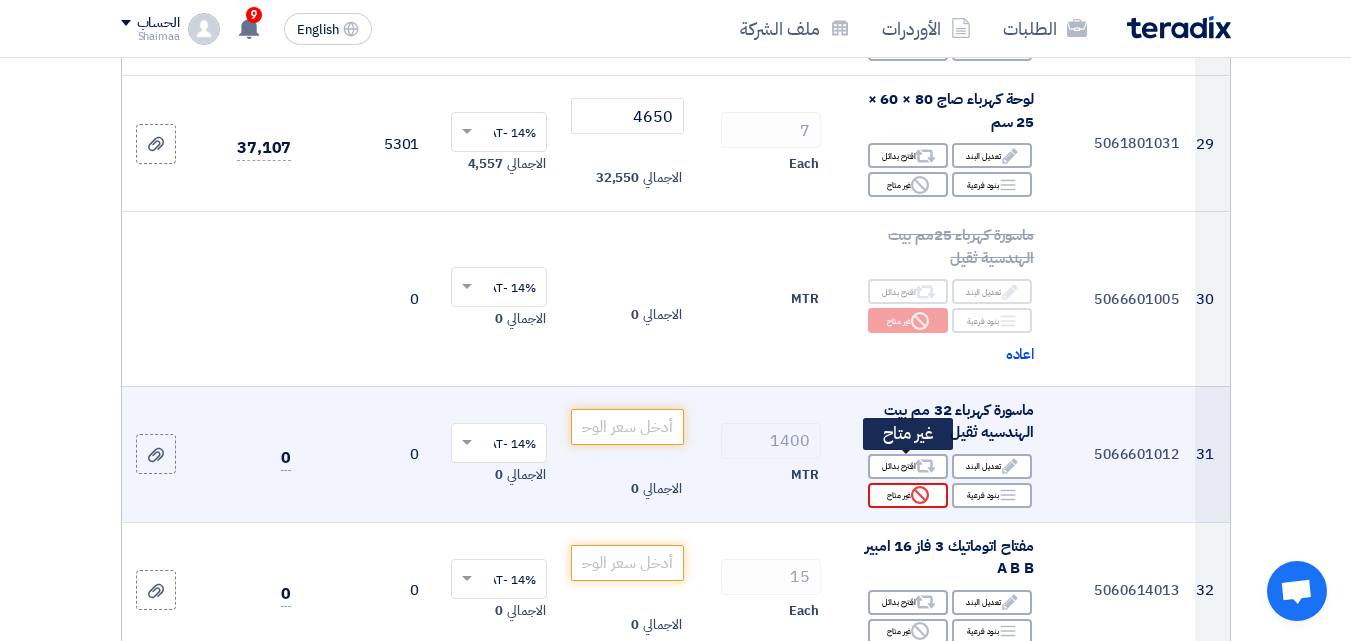 click on "Reject" 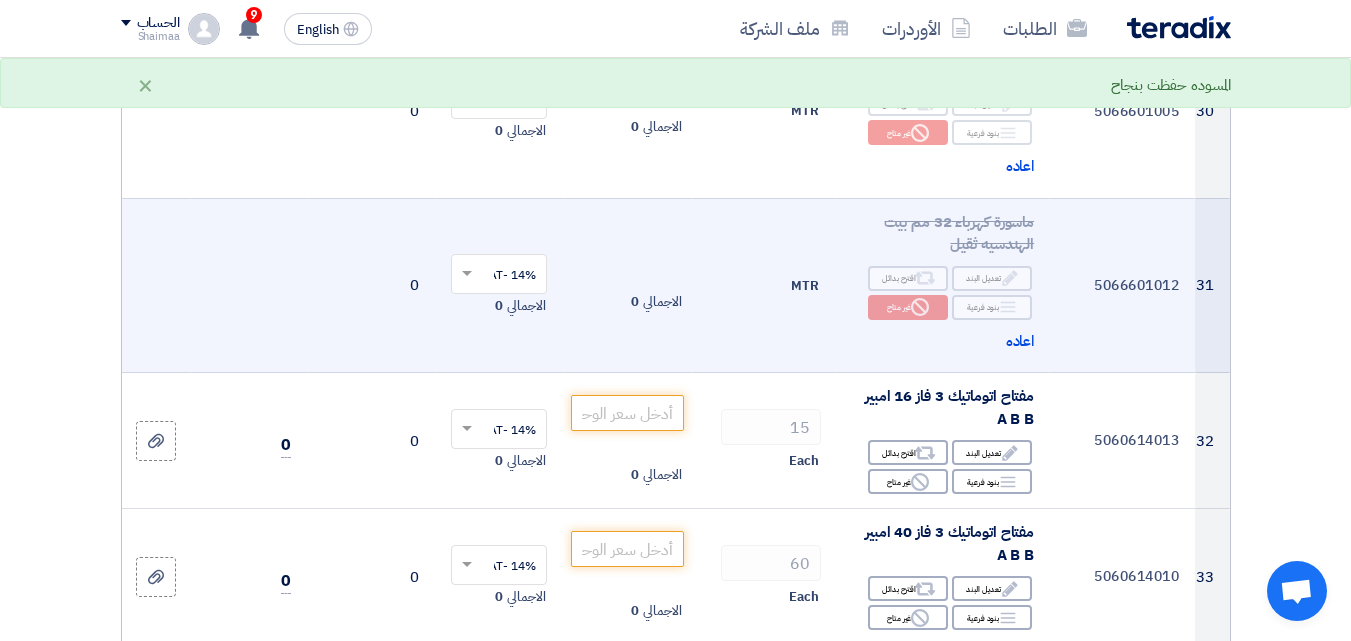 scroll, scrollTop: 5200, scrollLeft: 0, axis: vertical 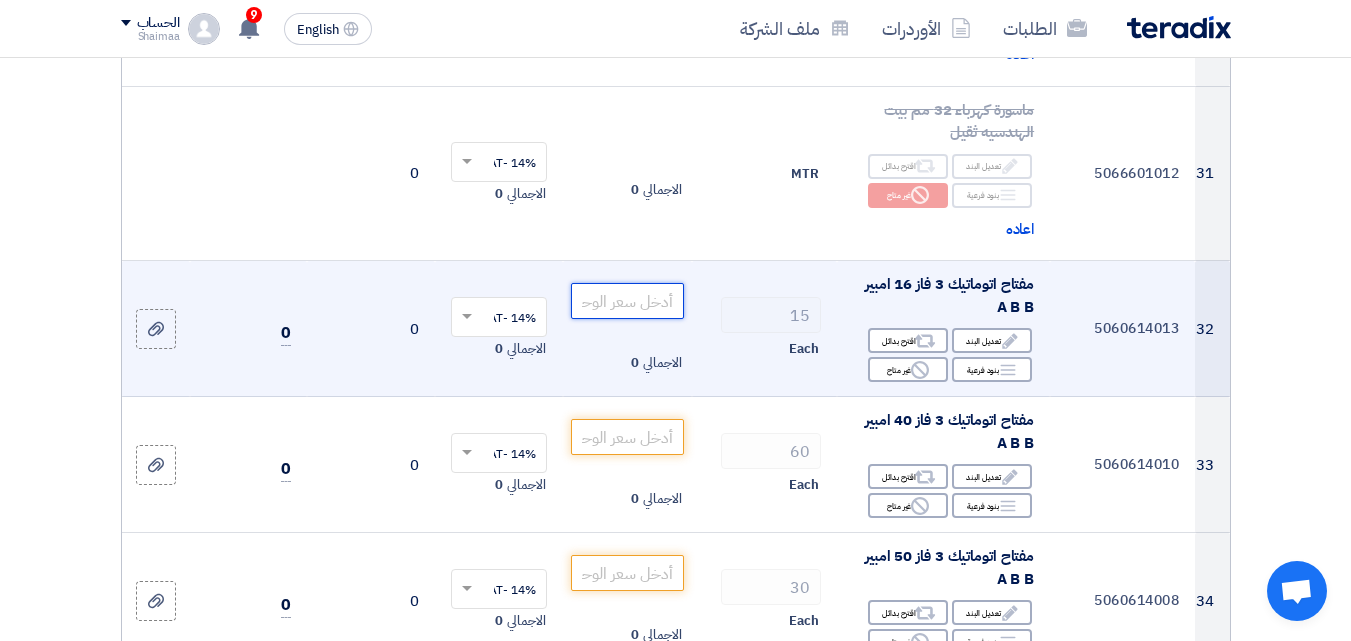 paste on "929.9" 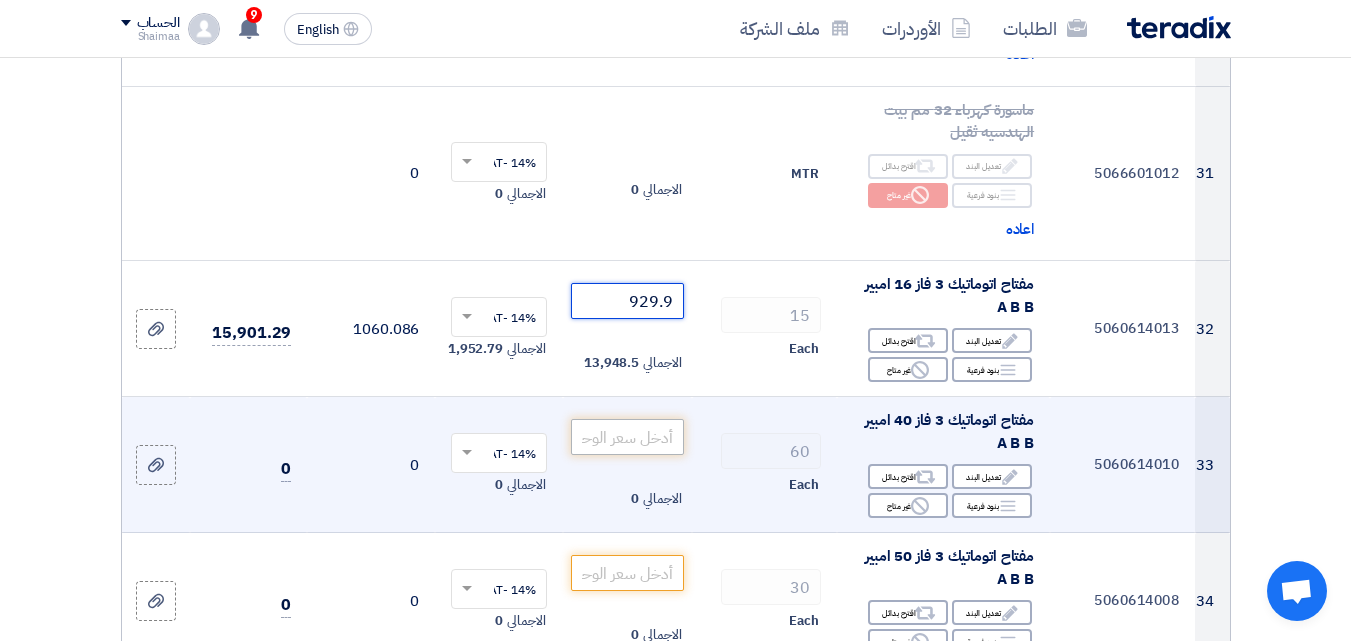type on "929.9" 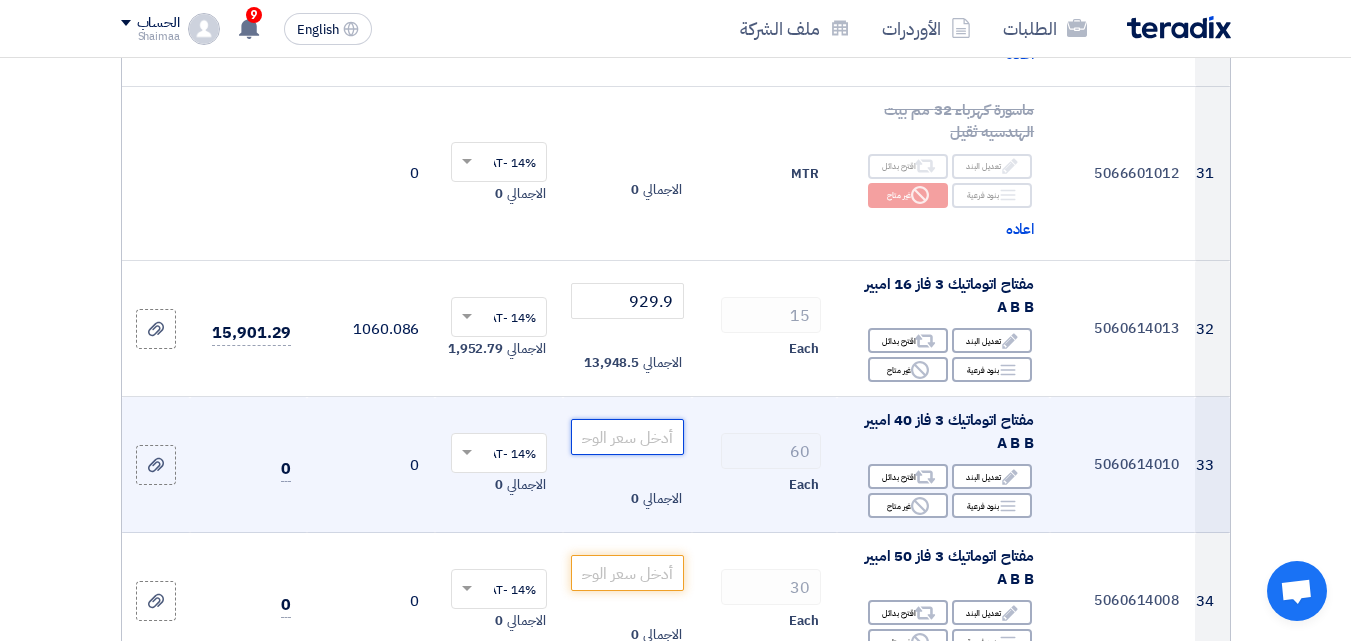 paste on "929.9" 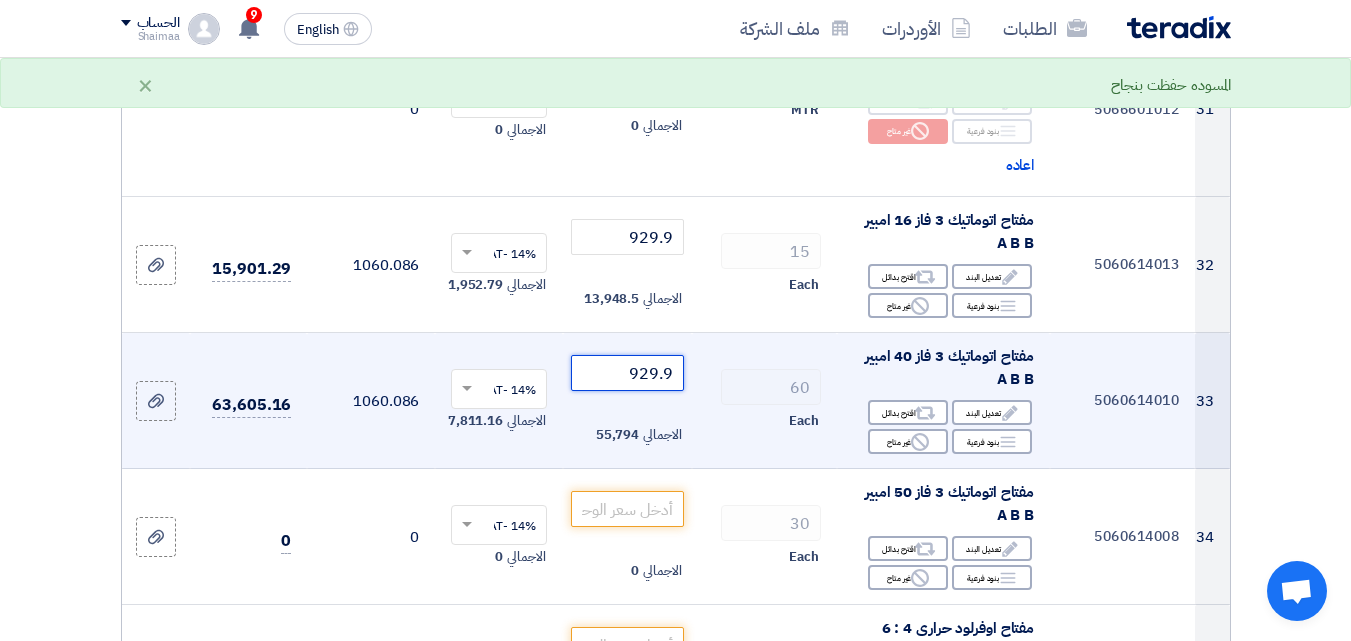 scroll, scrollTop: 5300, scrollLeft: 0, axis: vertical 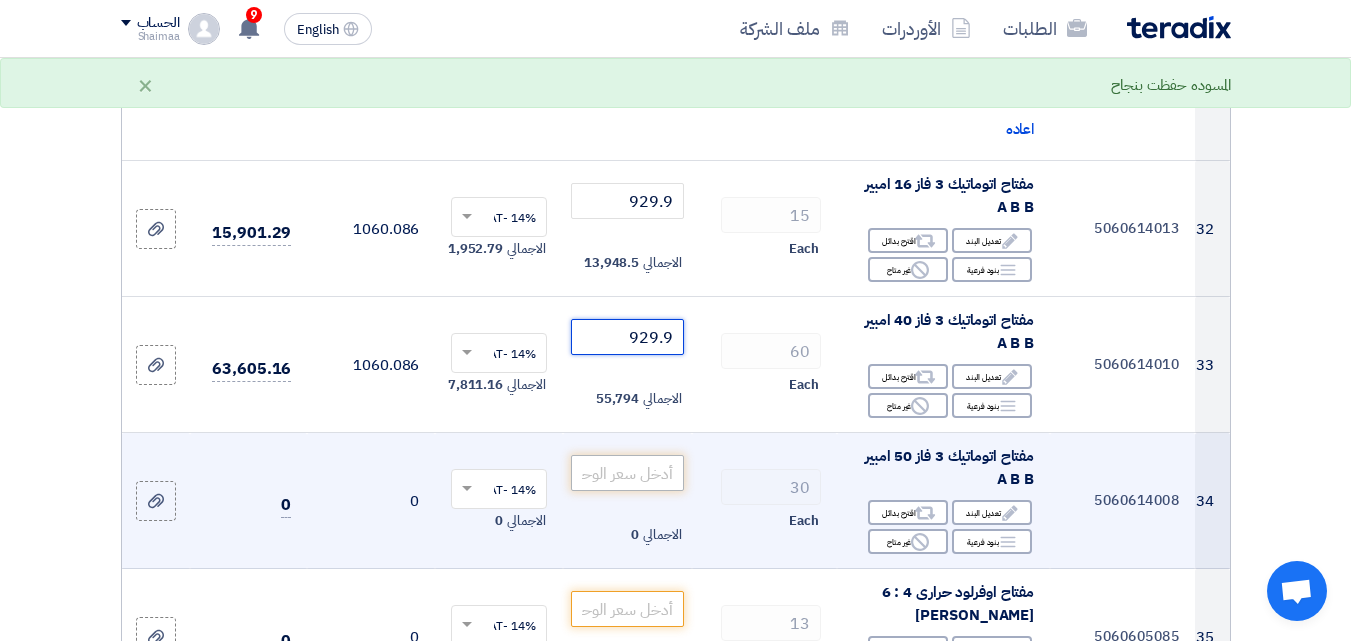 type on "929.9" 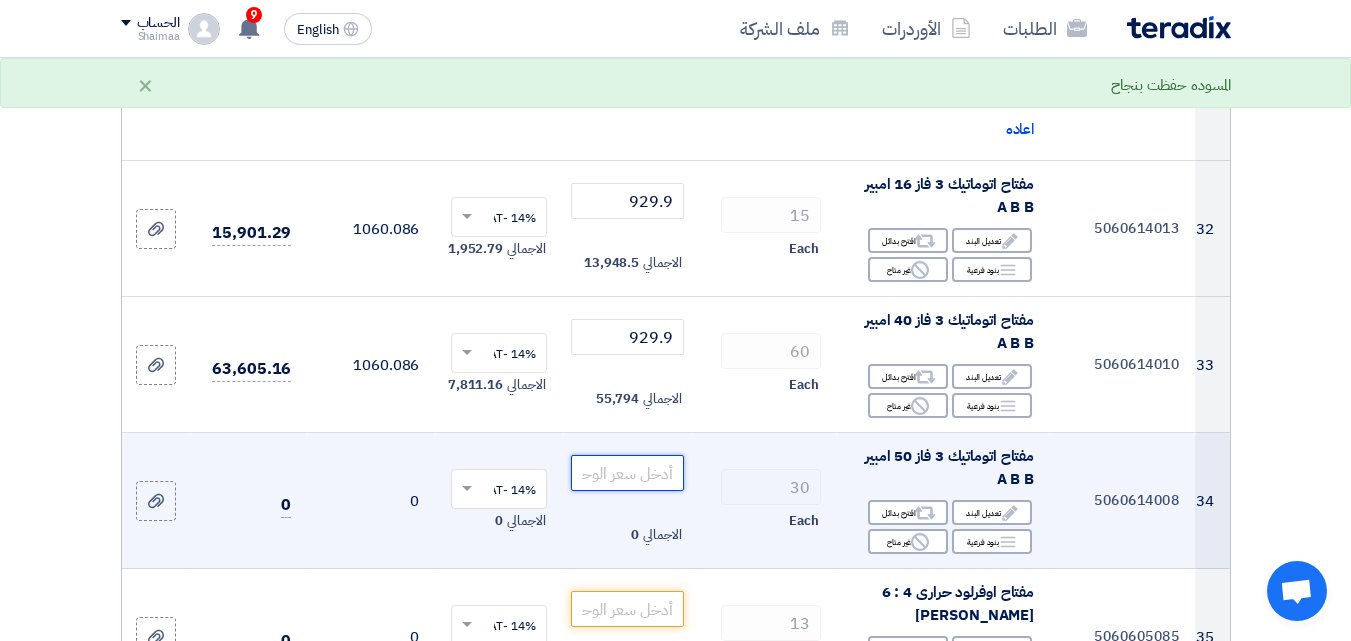 paste on "929.9" 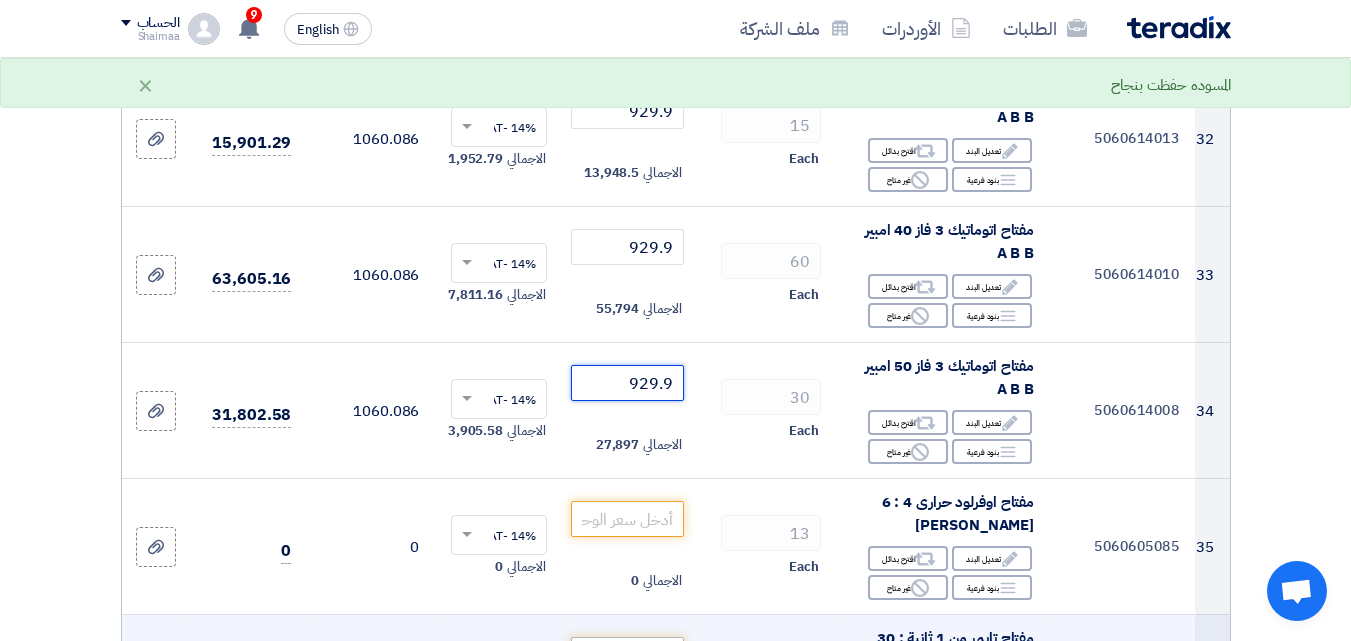 scroll, scrollTop: 5600, scrollLeft: 0, axis: vertical 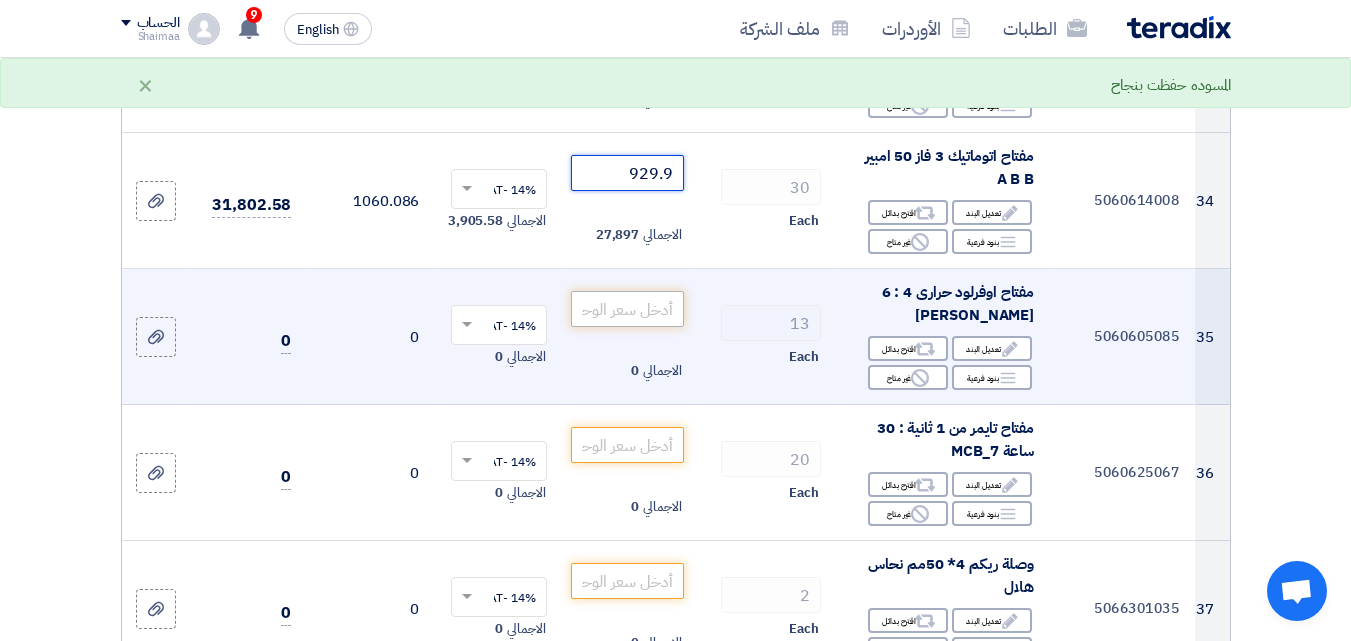 type on "929.9" 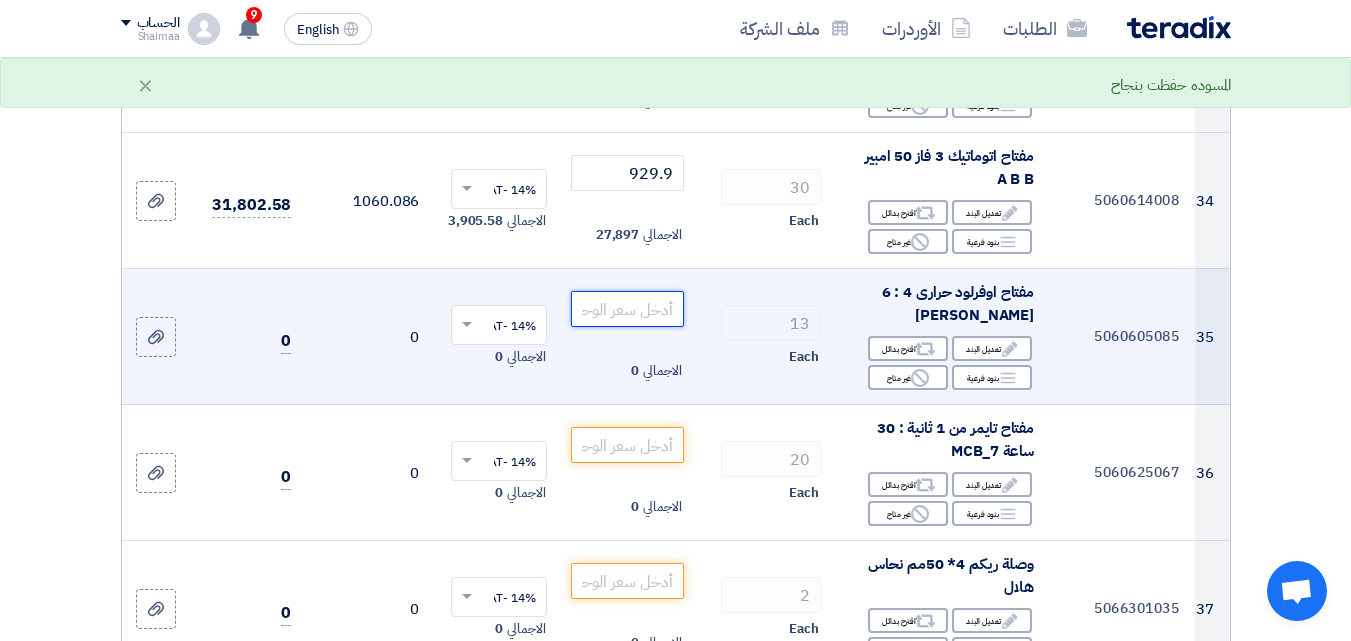 click 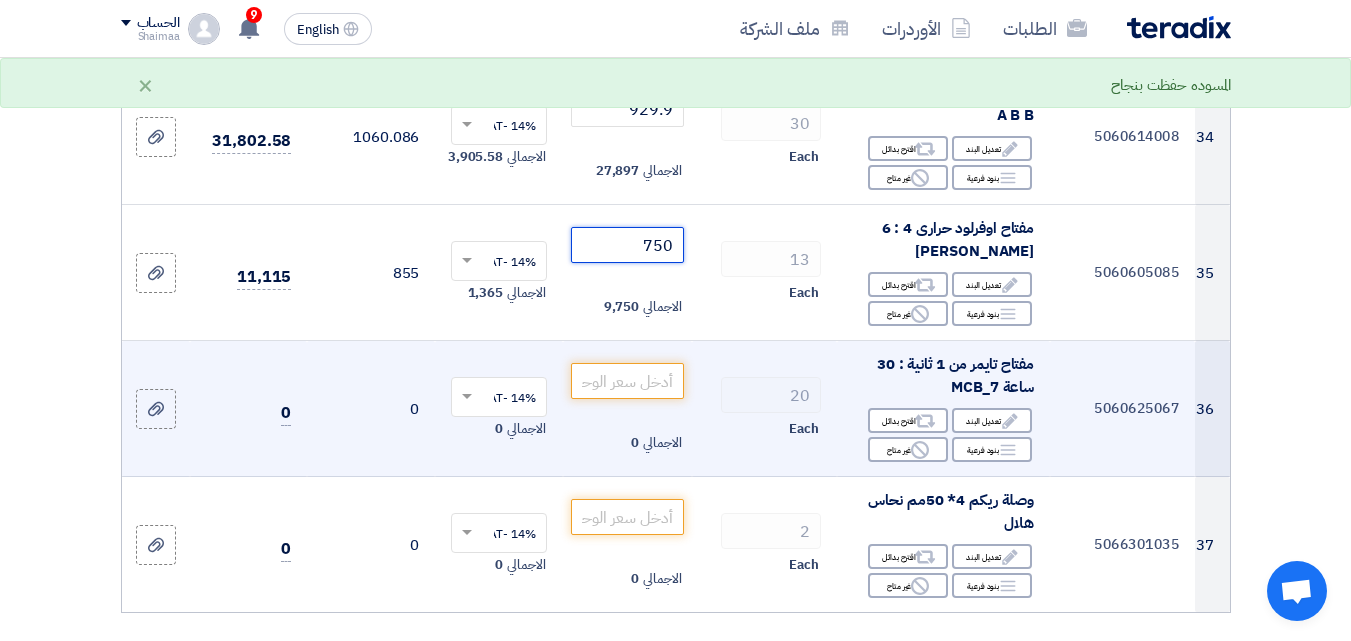 scroll, scrollTop: 5700, scrollLeft: 0, axis: vertical 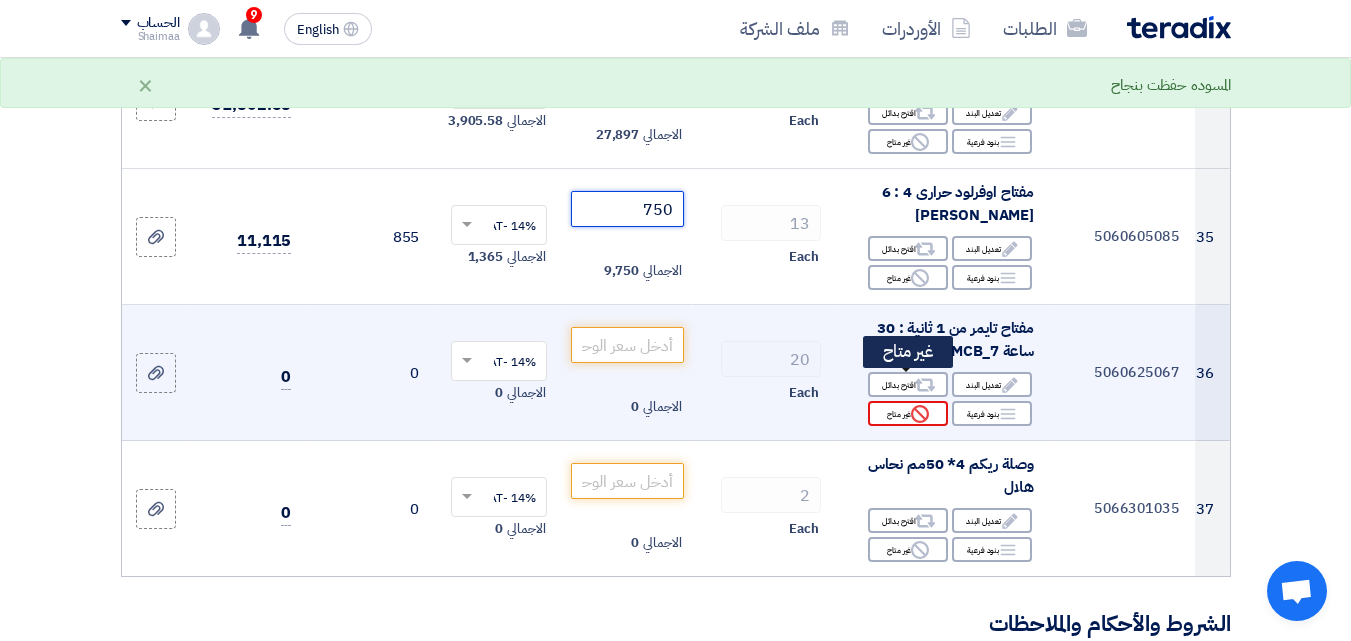 type on "750" 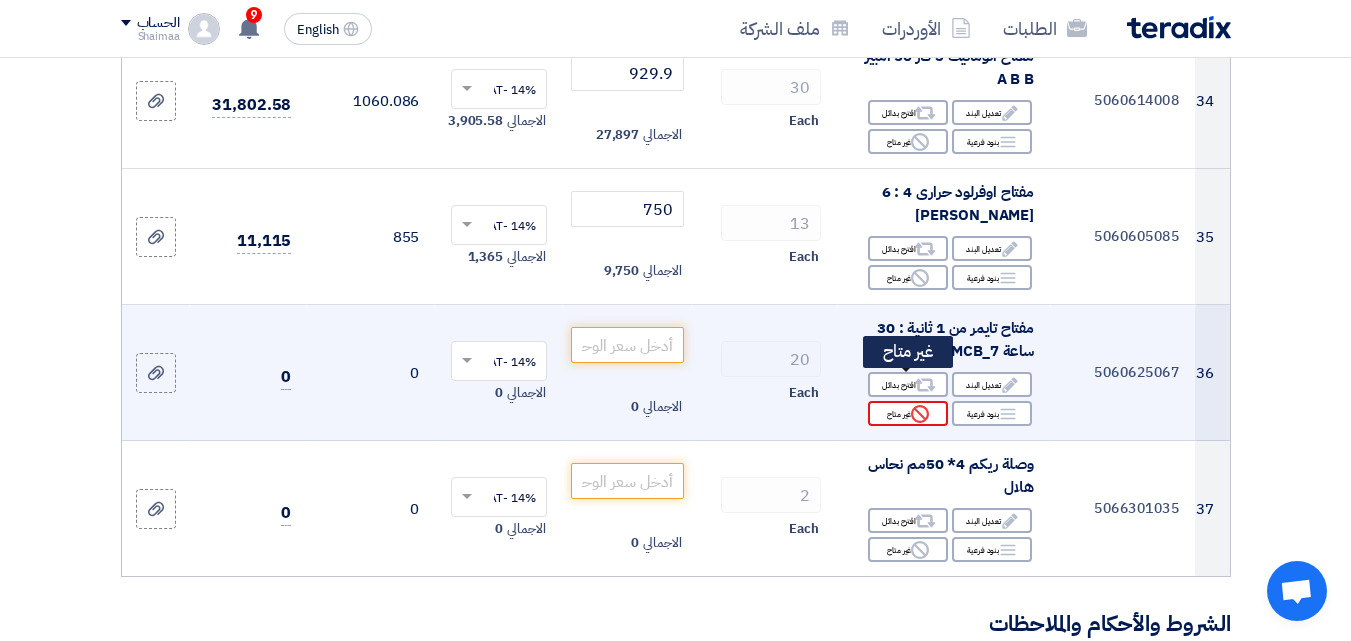 click 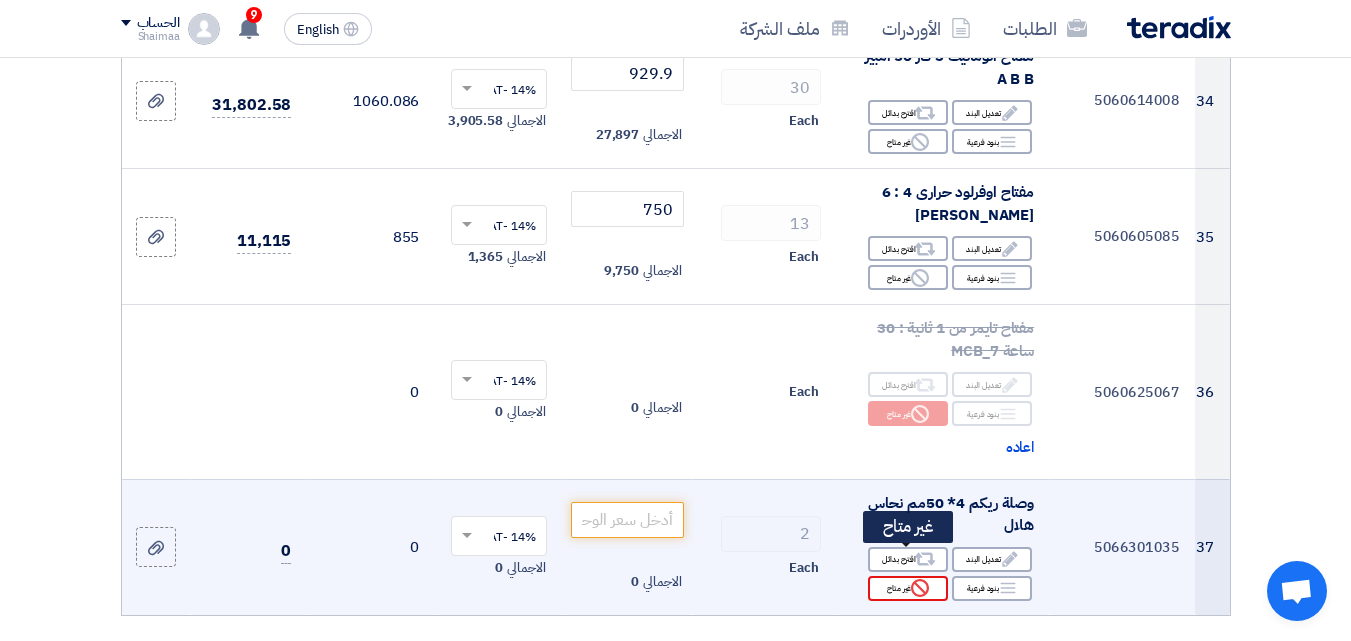 click on "Reject
غير متاح" 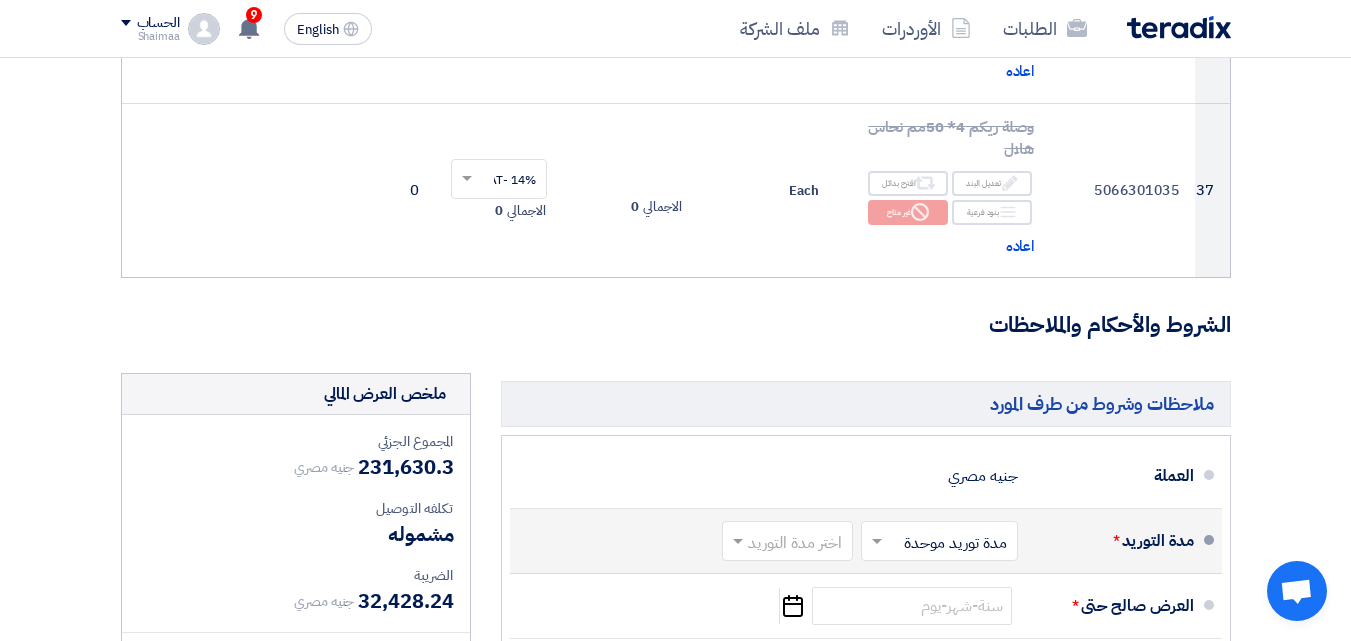 scroll, scrollTop: 6100, scrollLeft: 0, axis: vertical 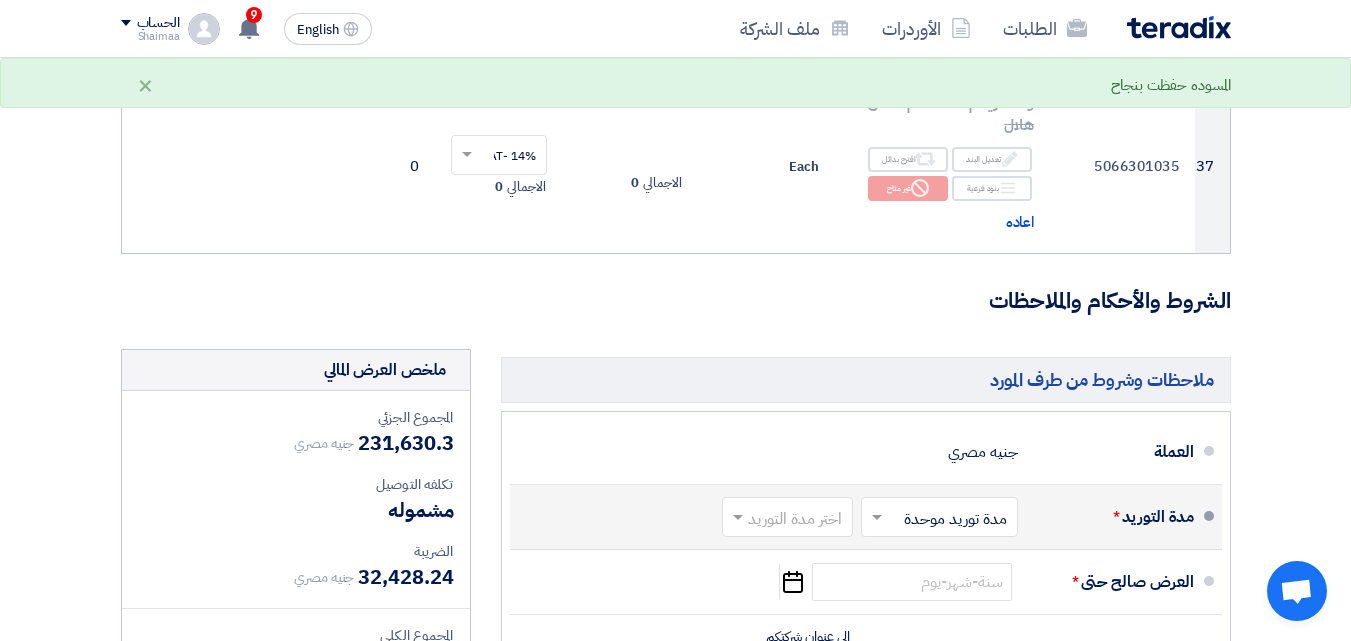 click 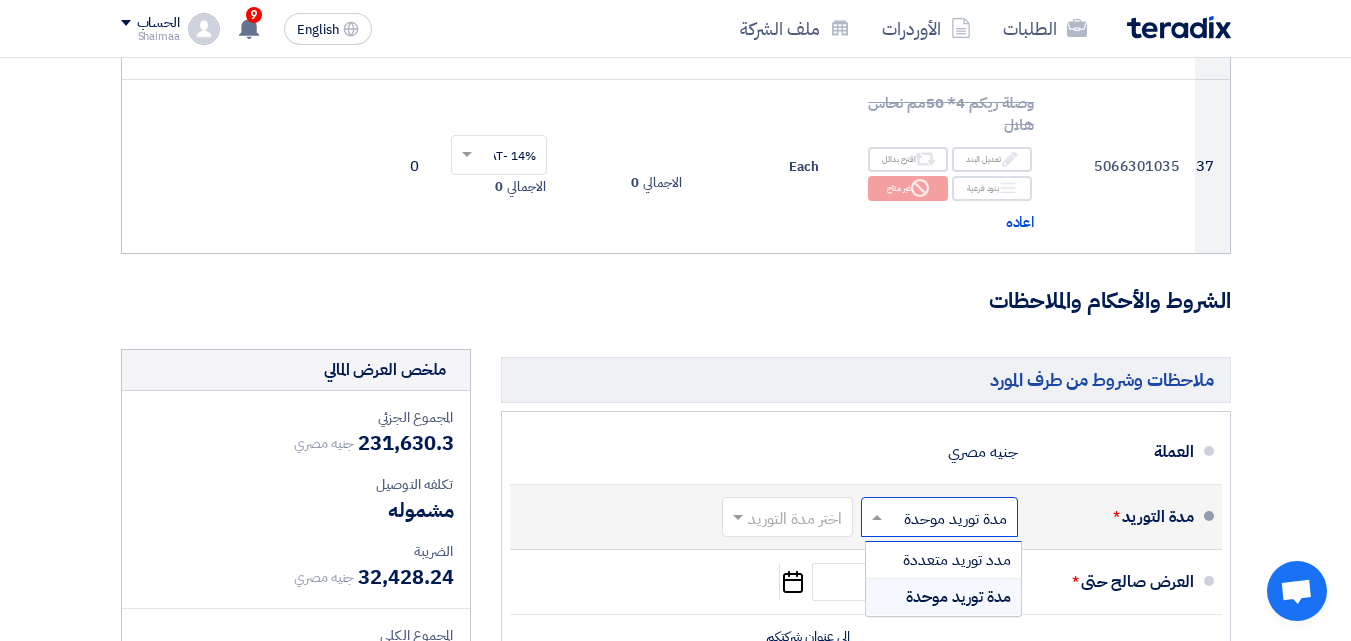 click 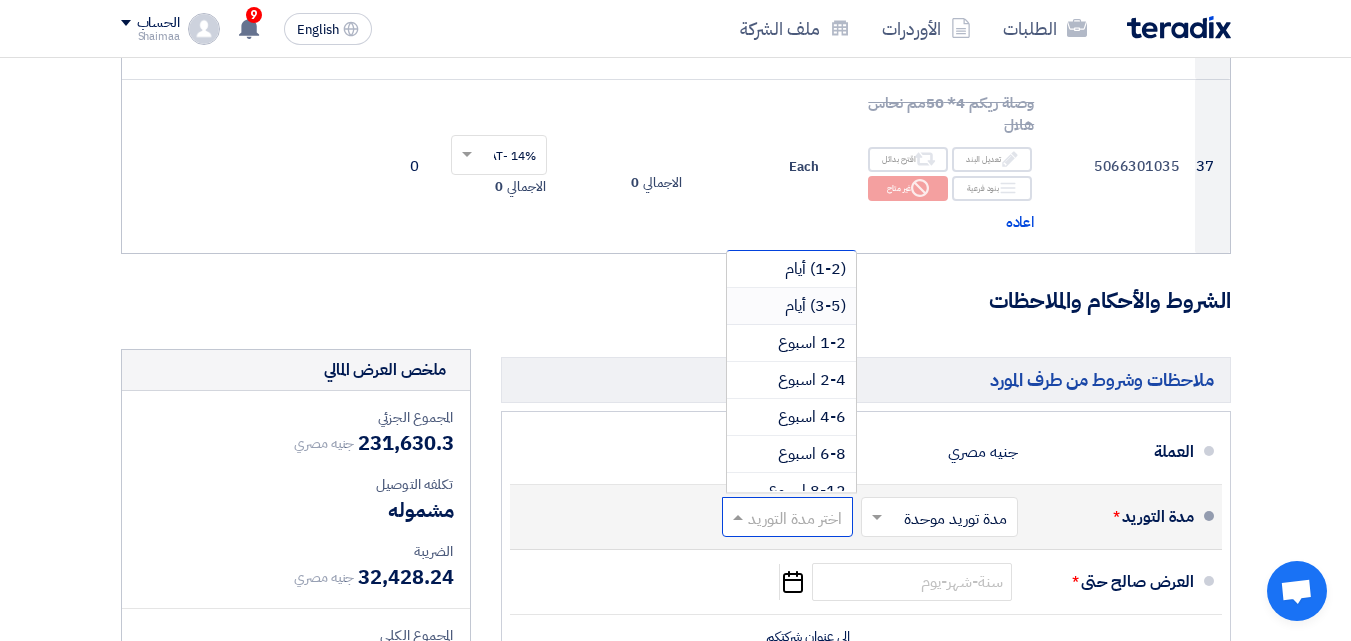 click on "(3-5) أيام" at bounding box center (815, 306) 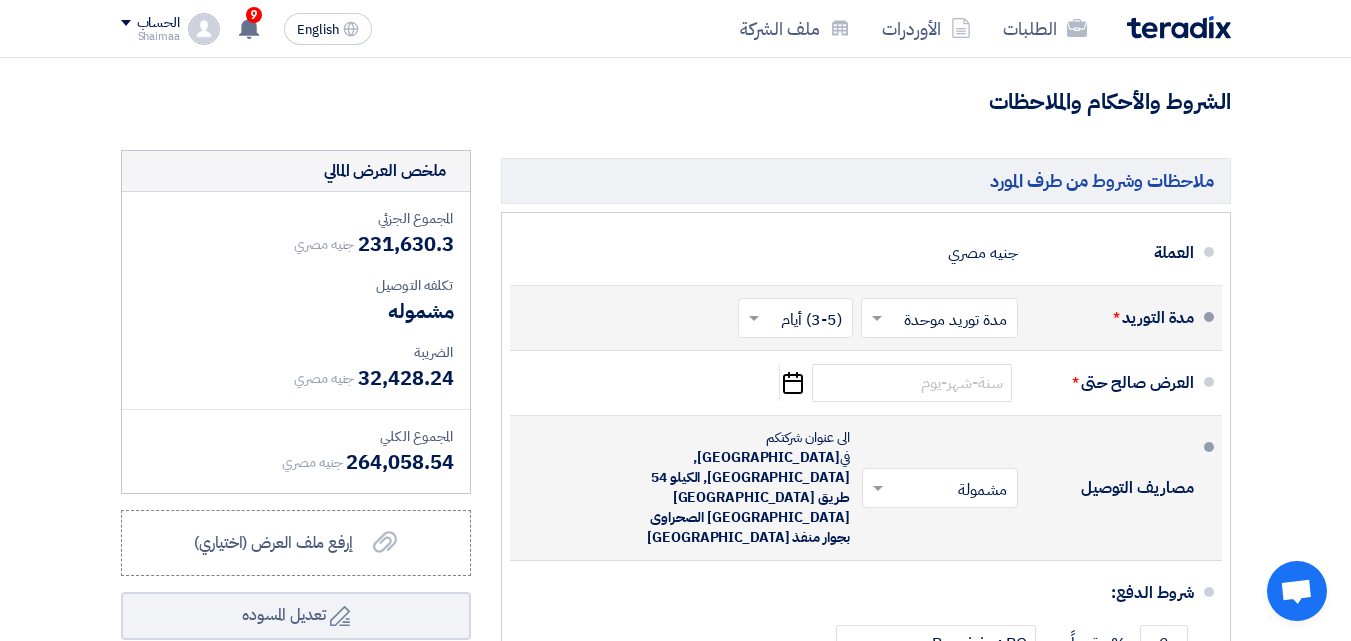 scroll, scrollTop: 6300, scrollLeft: 0, axis: vertical 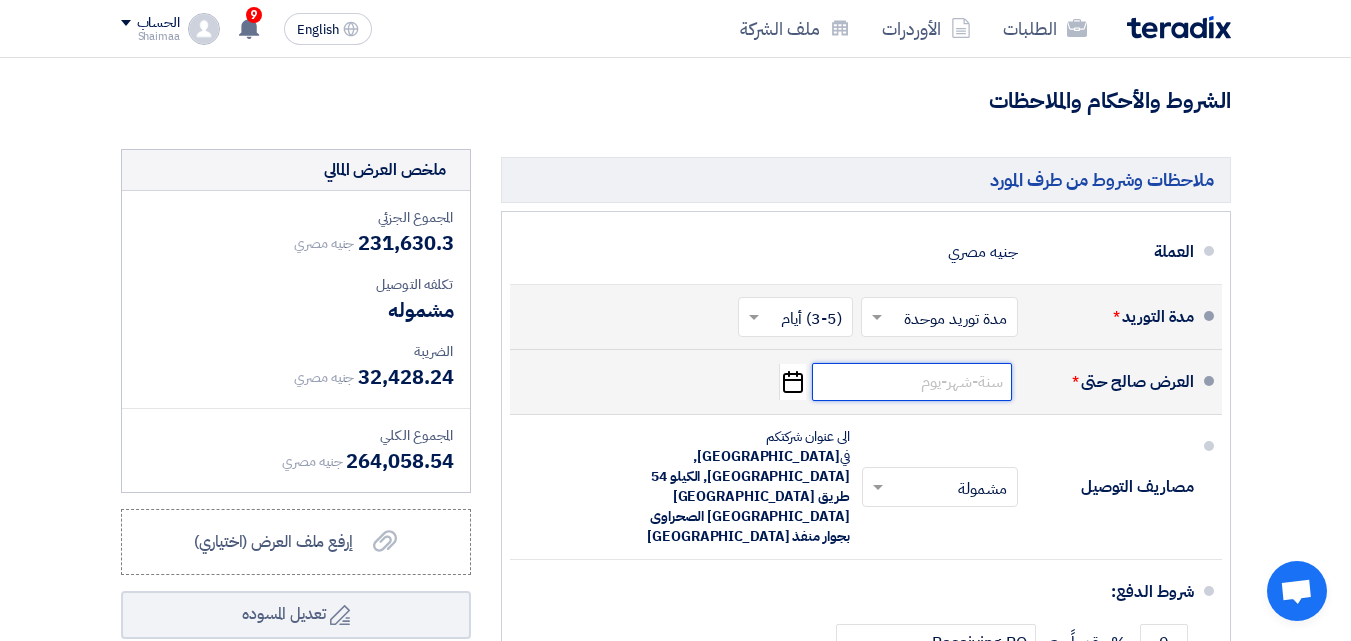 click 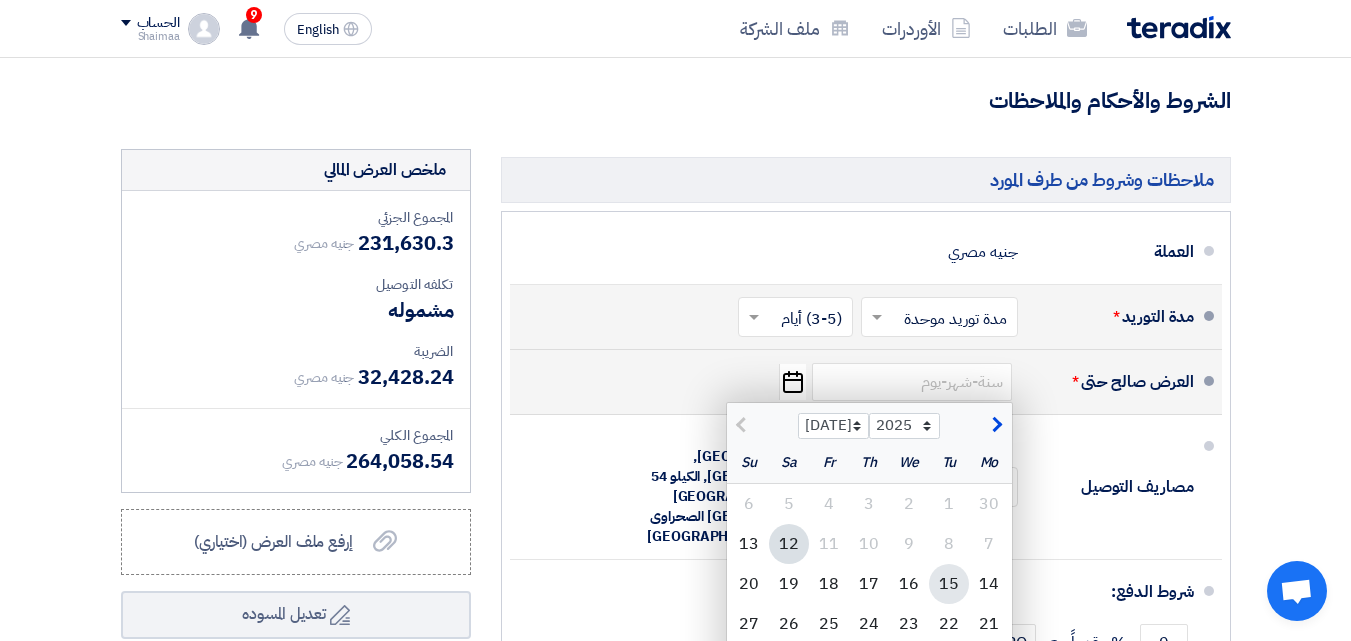 click on "15" 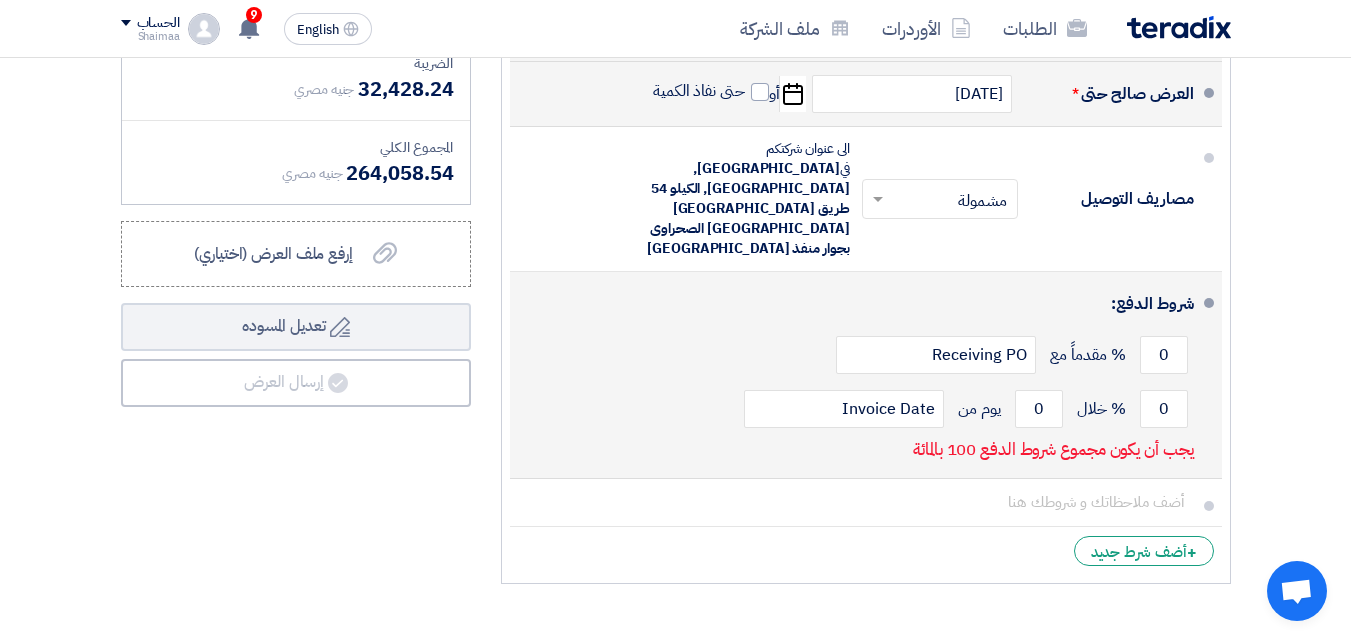 scroll, scrollTop: 6600, scrollLeft: 0, axis: vertical 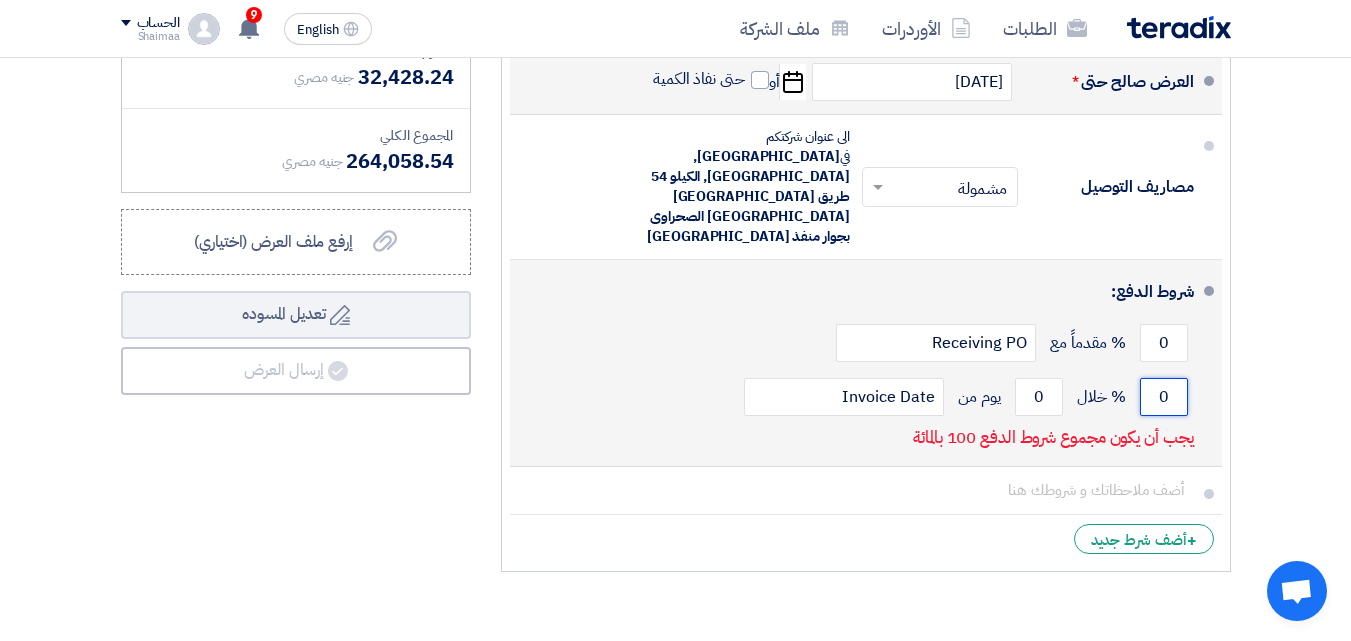 drag, startPoint x: 1150, startPoint y: 307, endPoint x: 1185, endPoint y: 308, distance: 35.014282 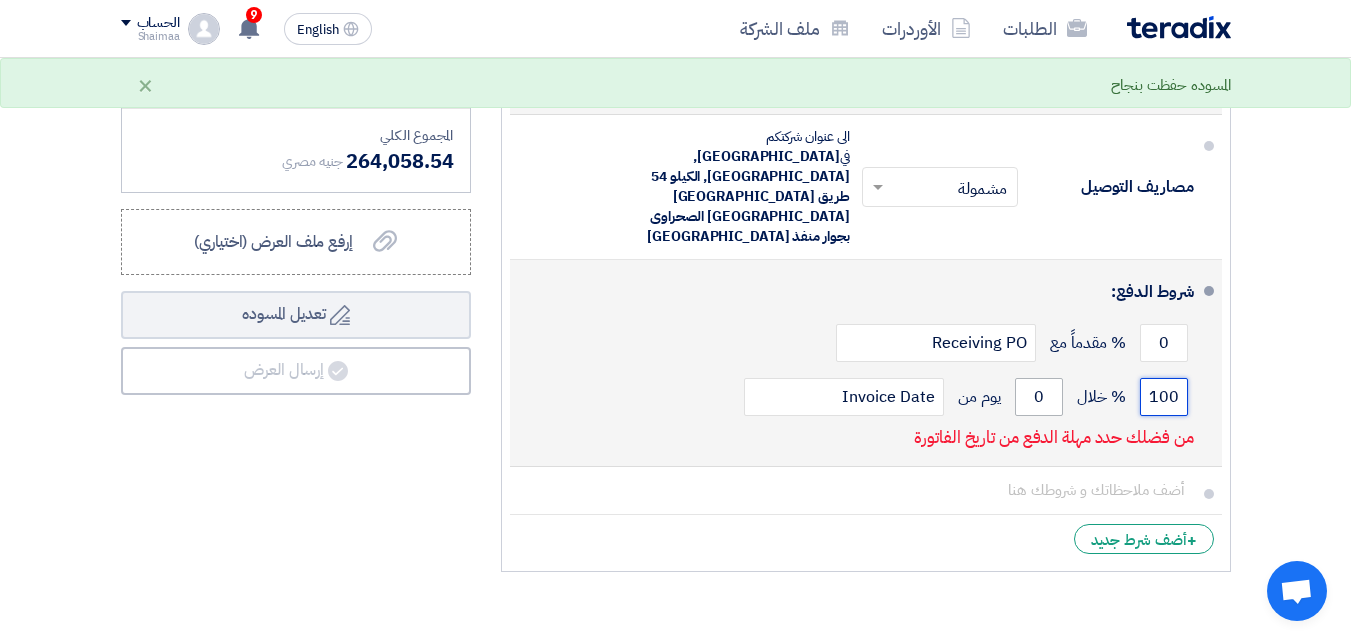 type on "100" 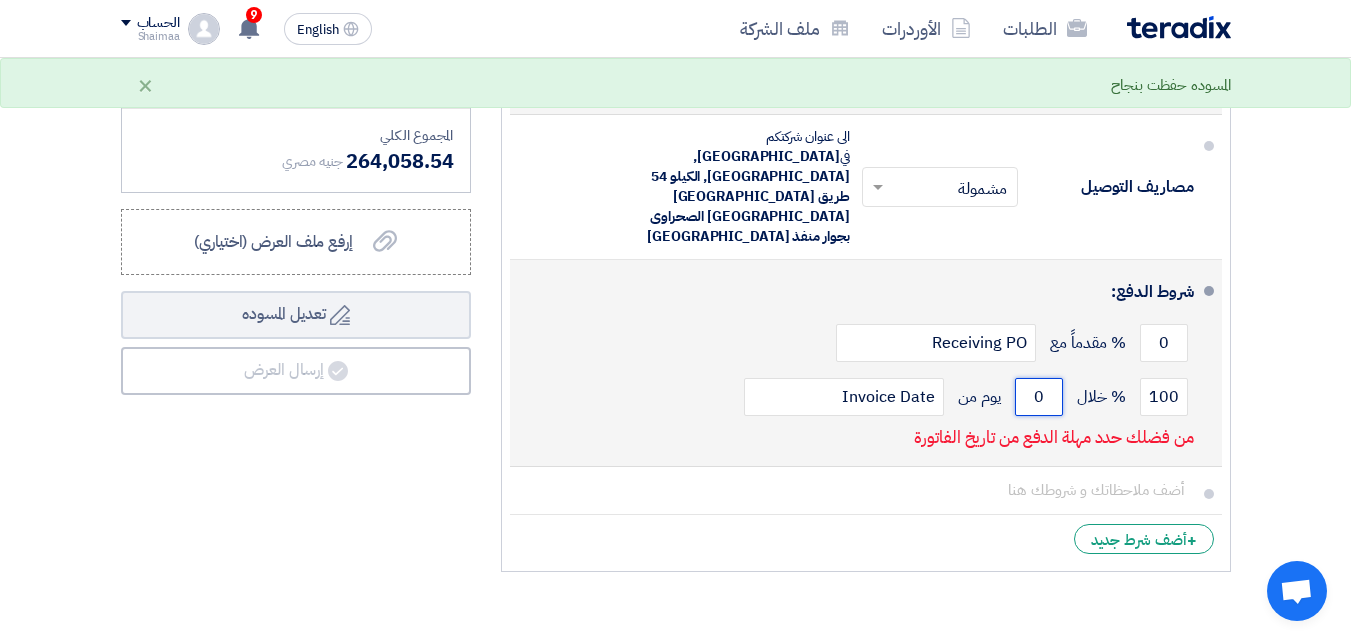 click on "0" 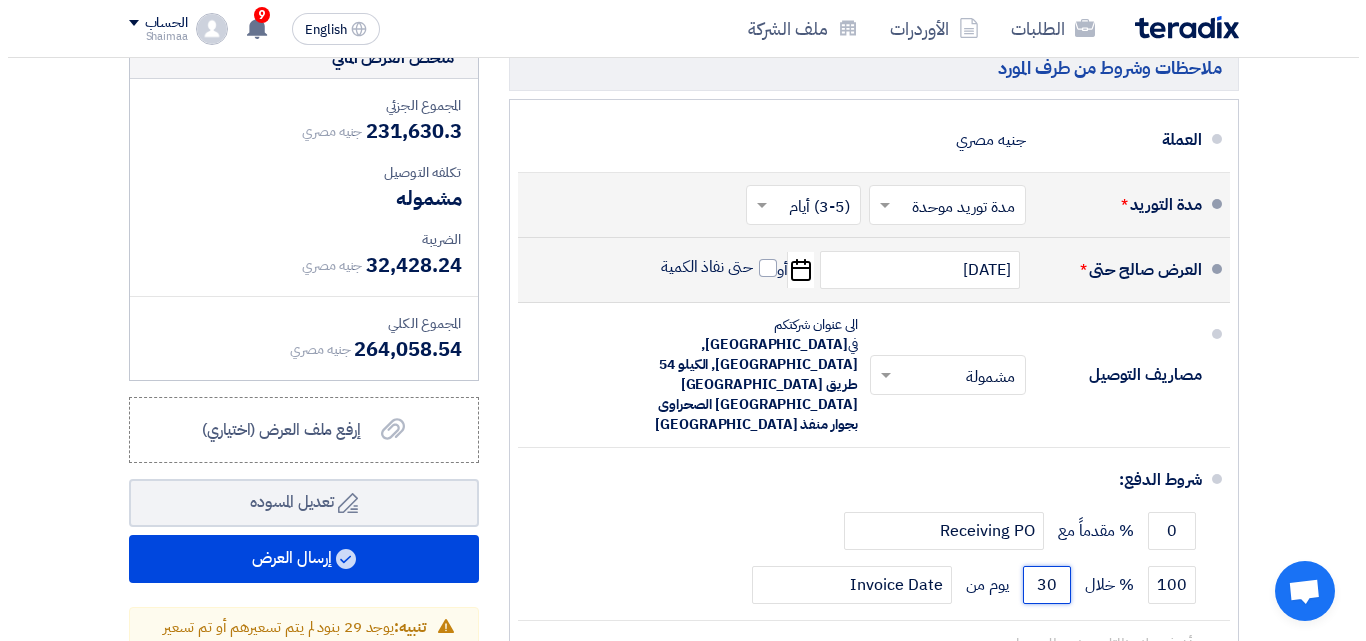 scroll, scrollTop: 6400, scrollLeft: 0, axis: vertical 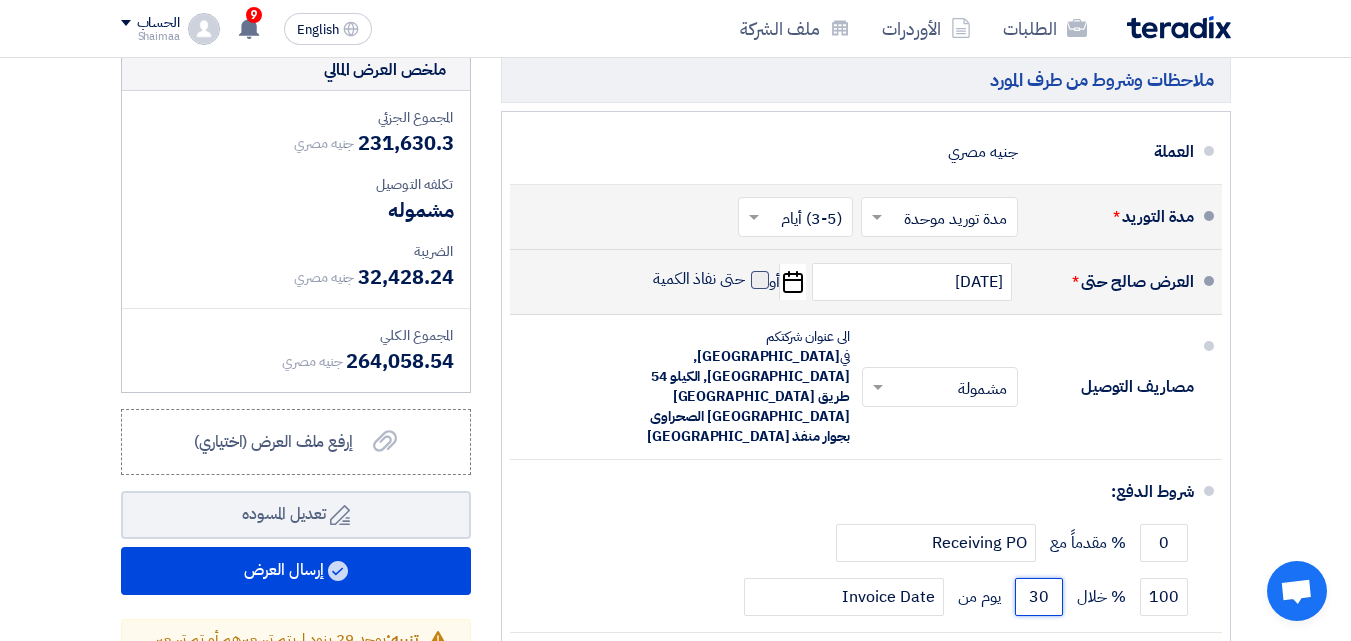 type on "30" 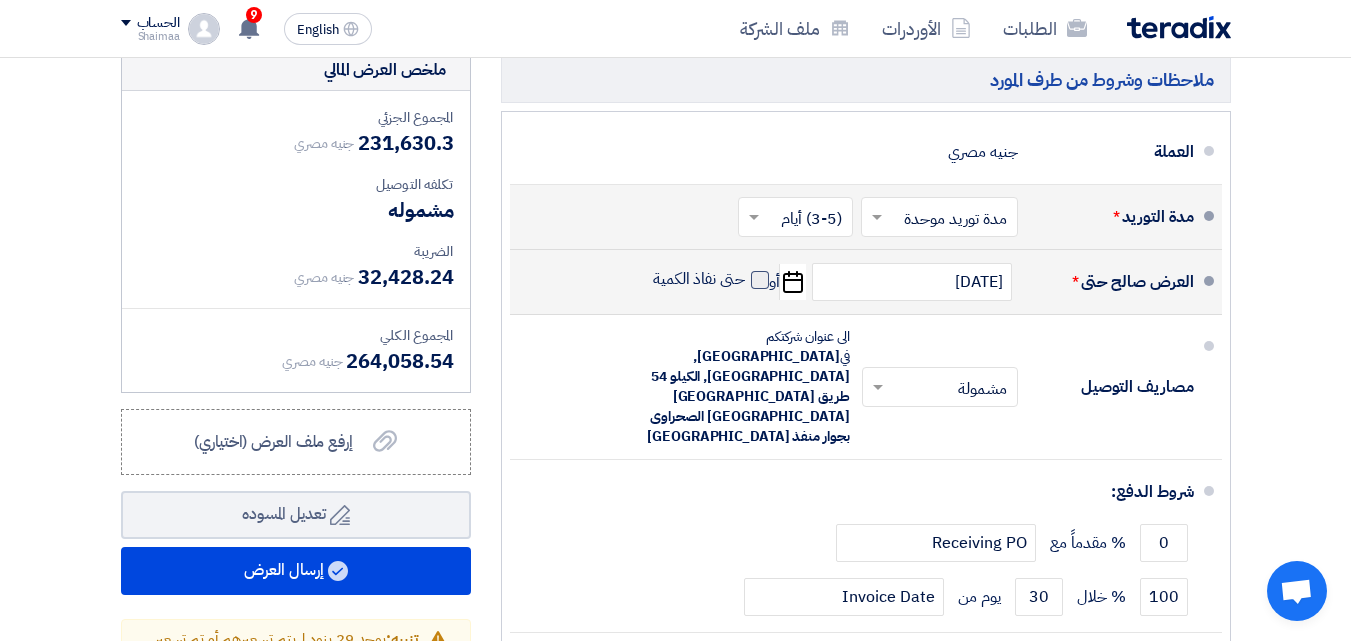 click 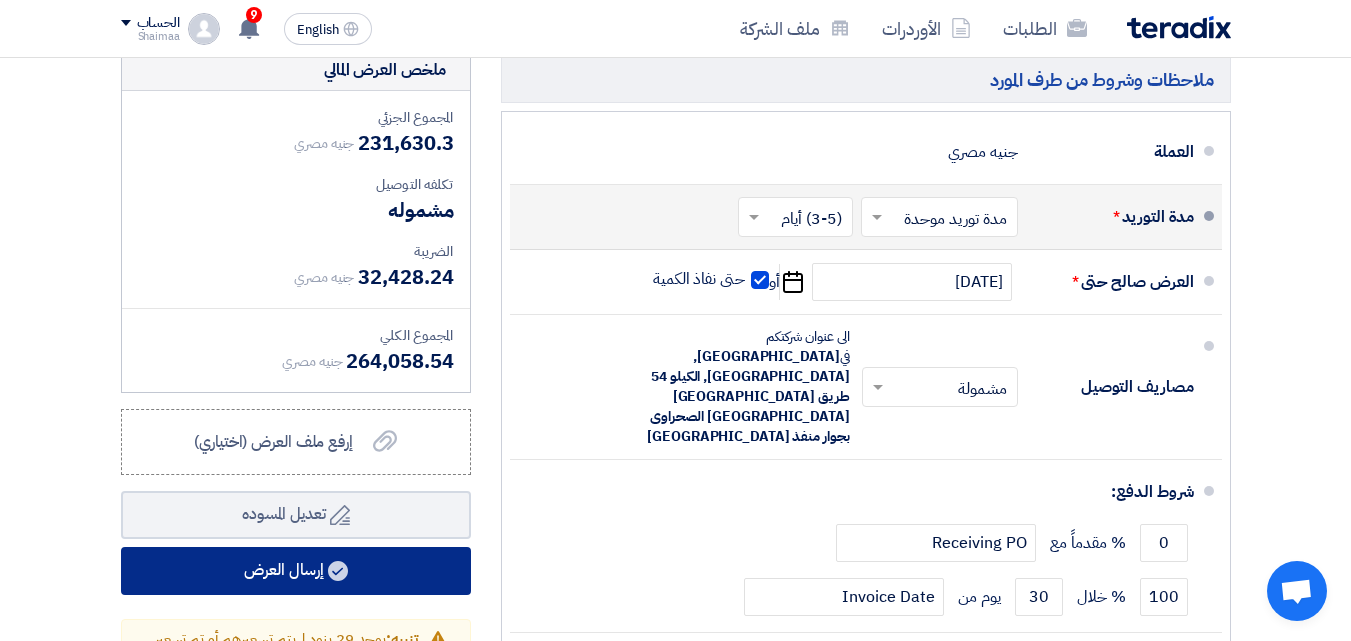 click on "إرسال العرض" 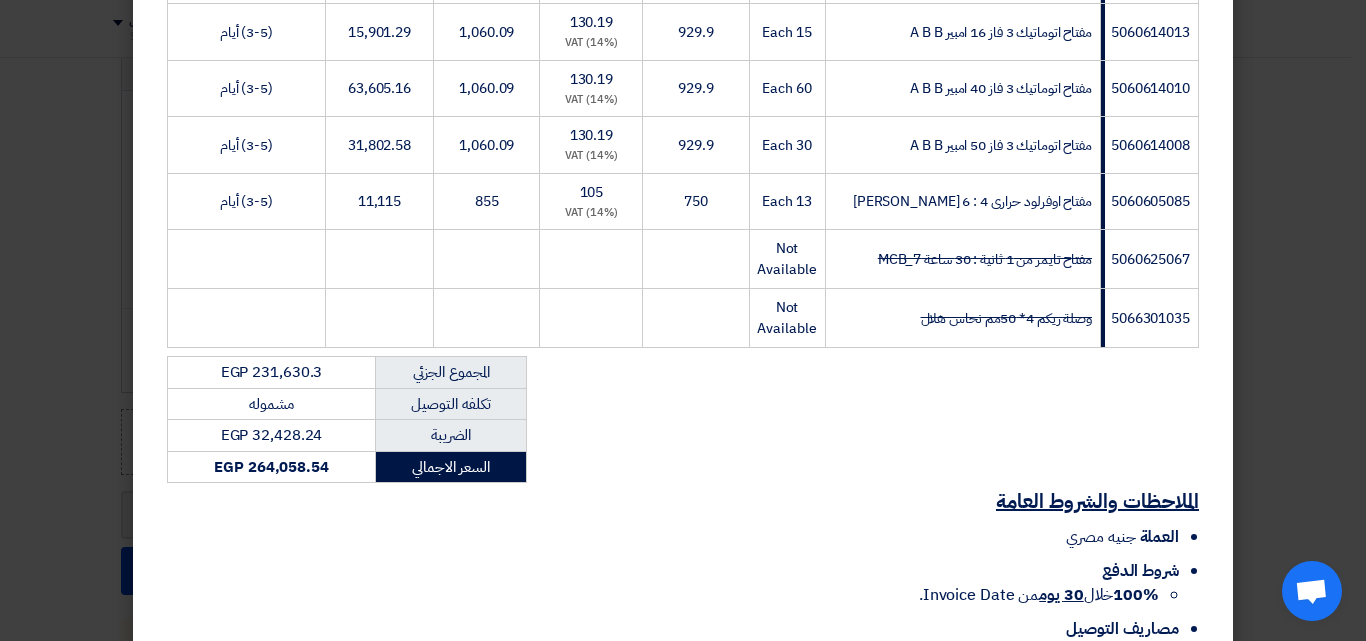 scroll, scrollTop: 2357, scrollLeft: 0, axis: vertical 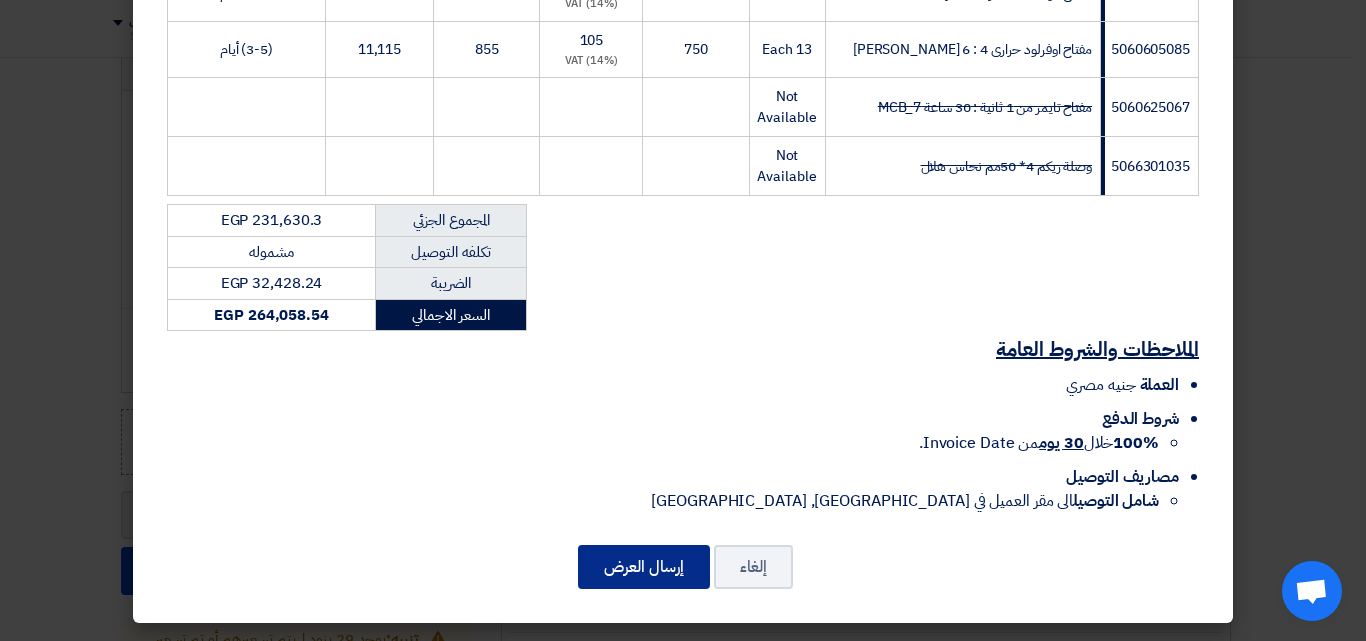 click on "إرسال العرض" 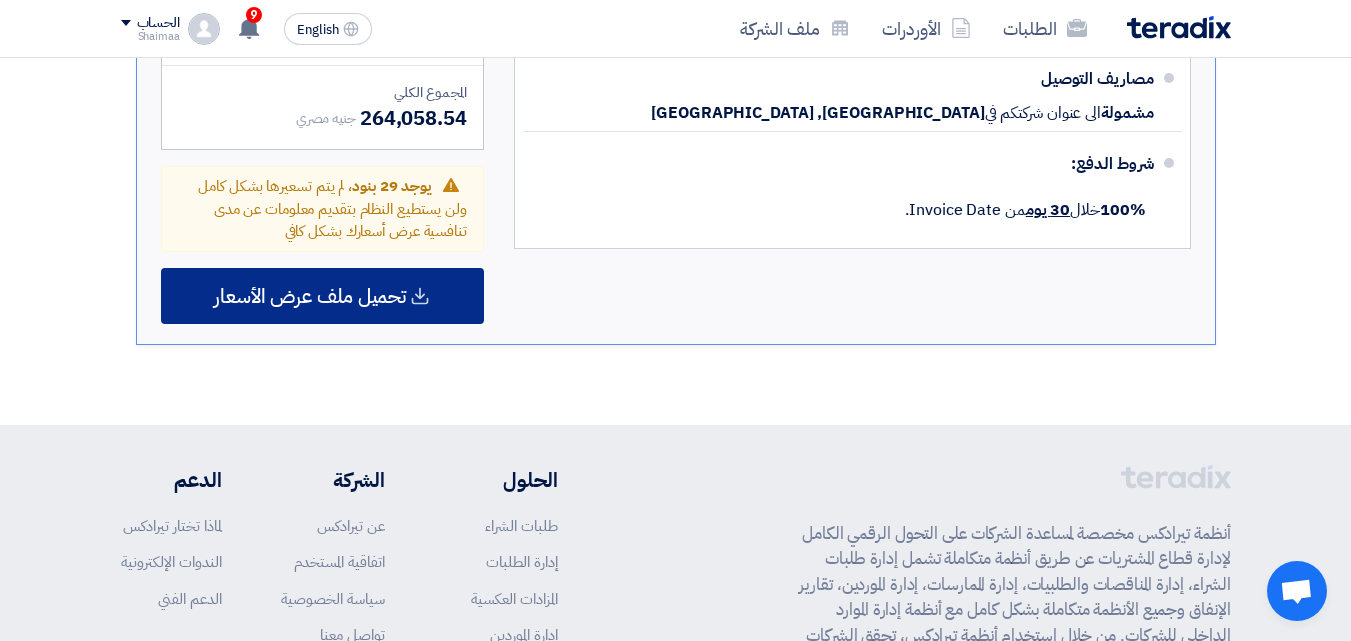 scroll, scrollTop: 4390, scrollLeft: 0, axis: vertical 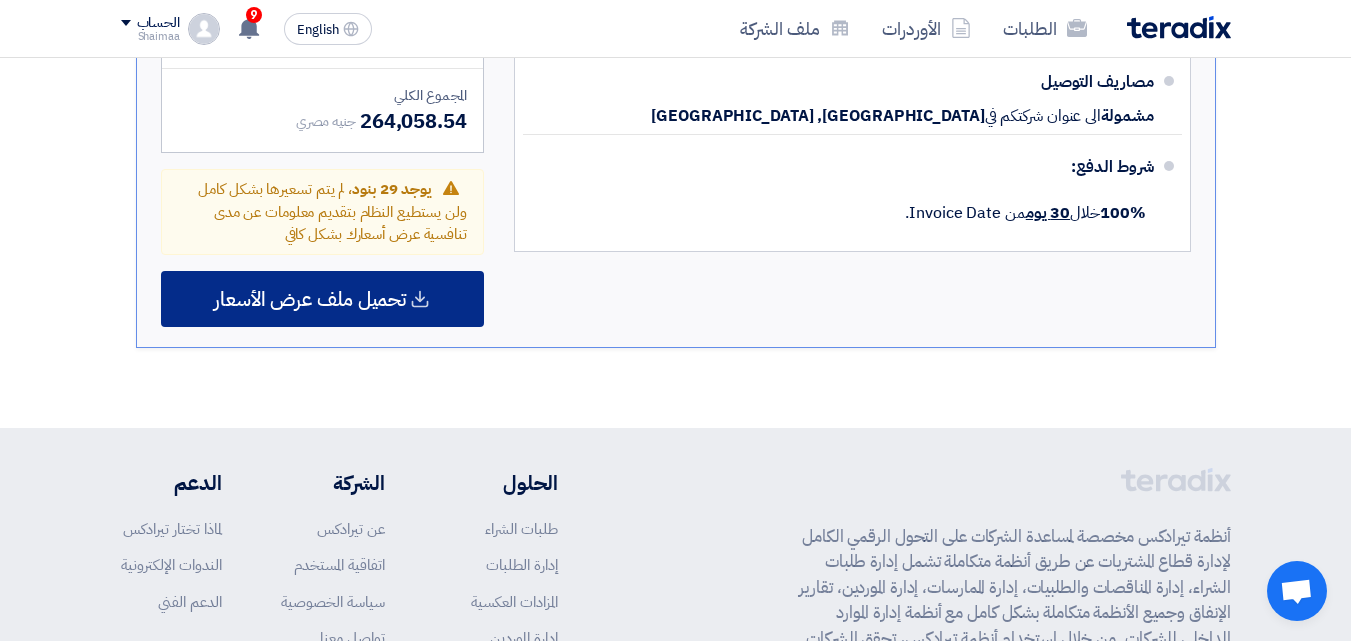 click on "تحميل ملف عرض الأسعار" at bounding box center (310, 299) 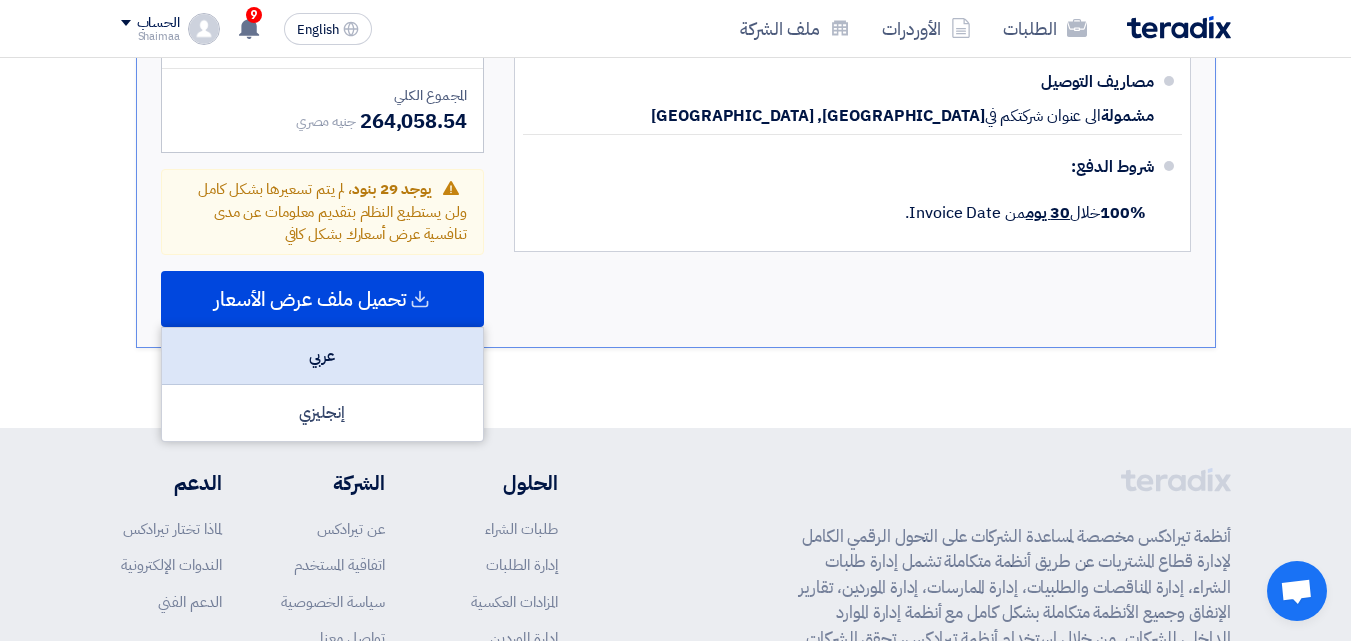 click on "عربي" at bounding box center [322, 356] 